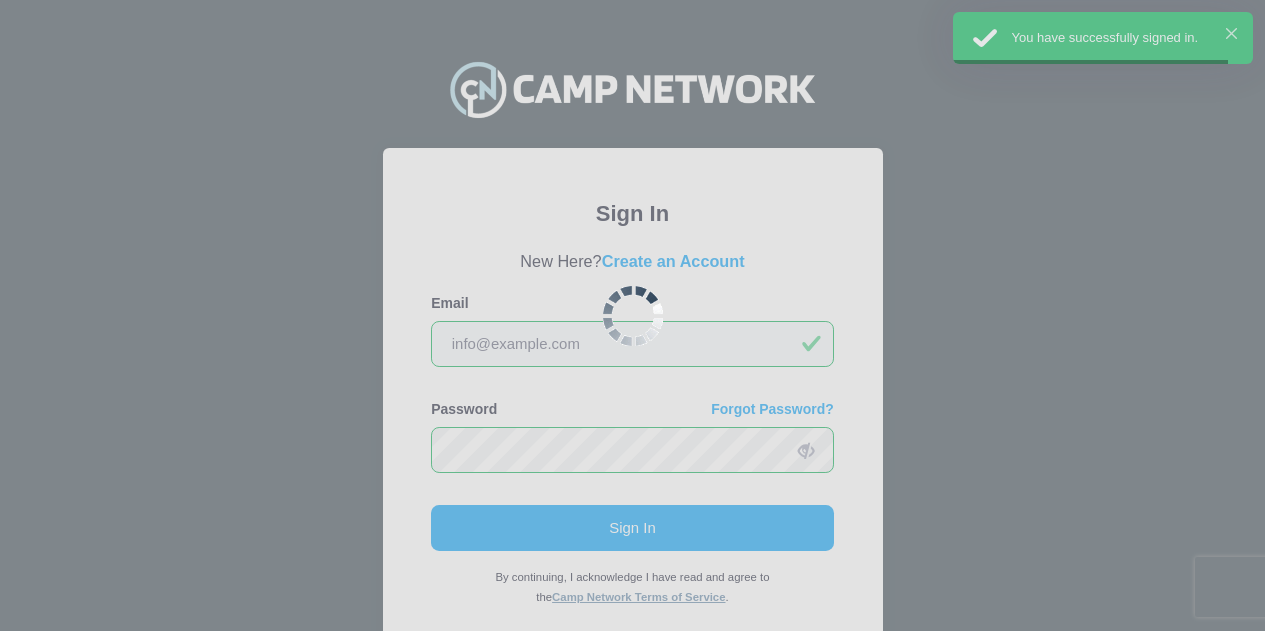 scroll, scrollTop: 0, scrollLeft: 0, axis: both 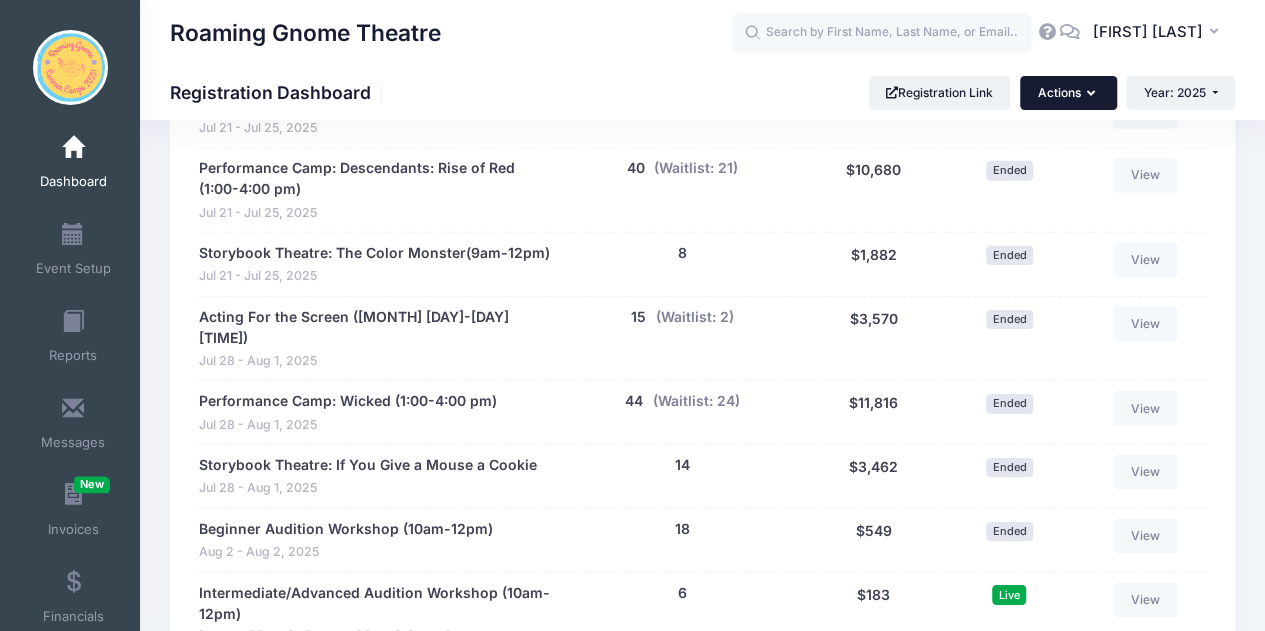 click on "Actions" at bounding box center (1068, 93) 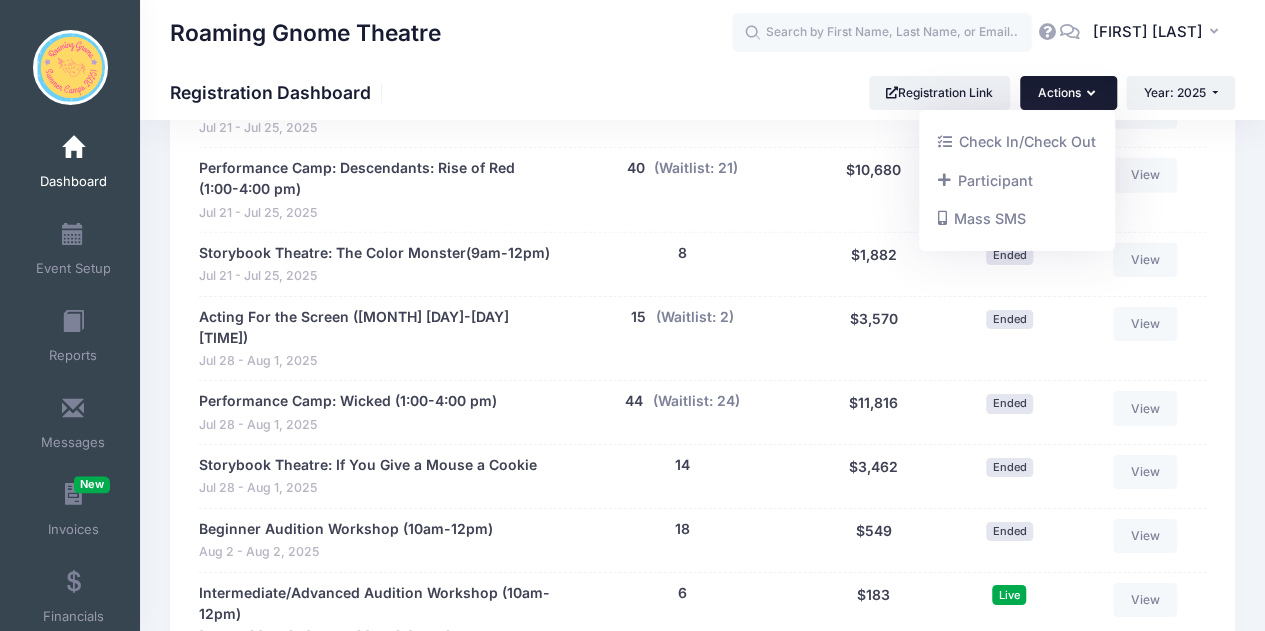 click on "Actions" at bounding box center [1068, 93] 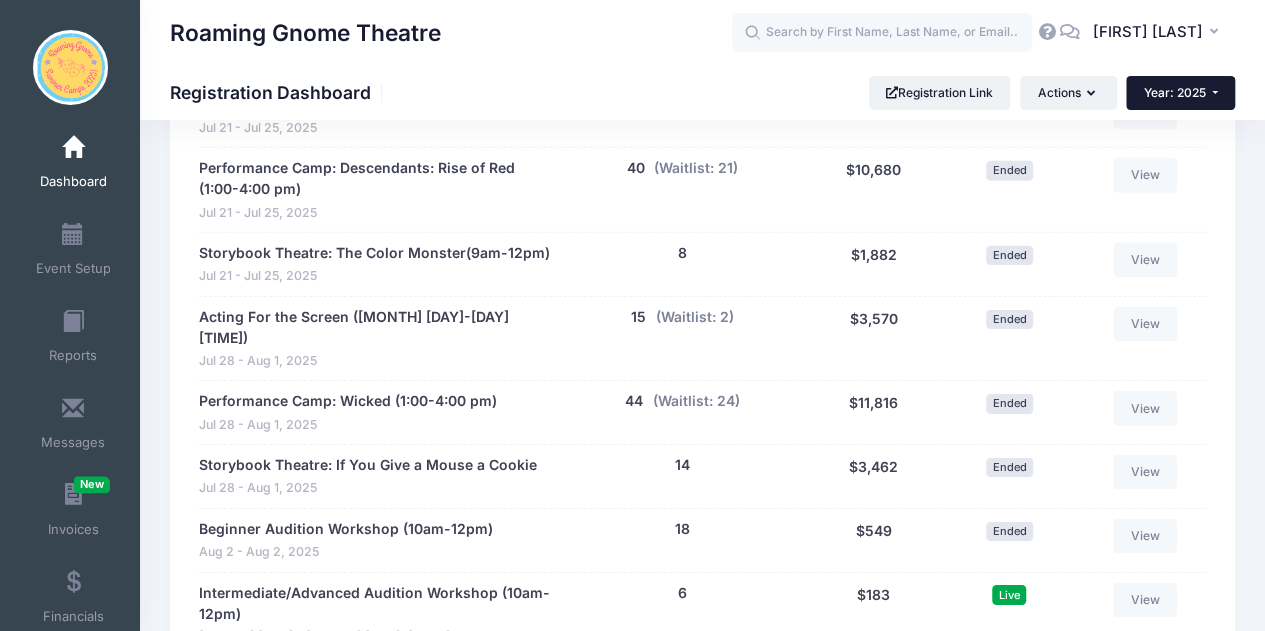 click on "Year: 2025" at bounding box center (1175, 92) 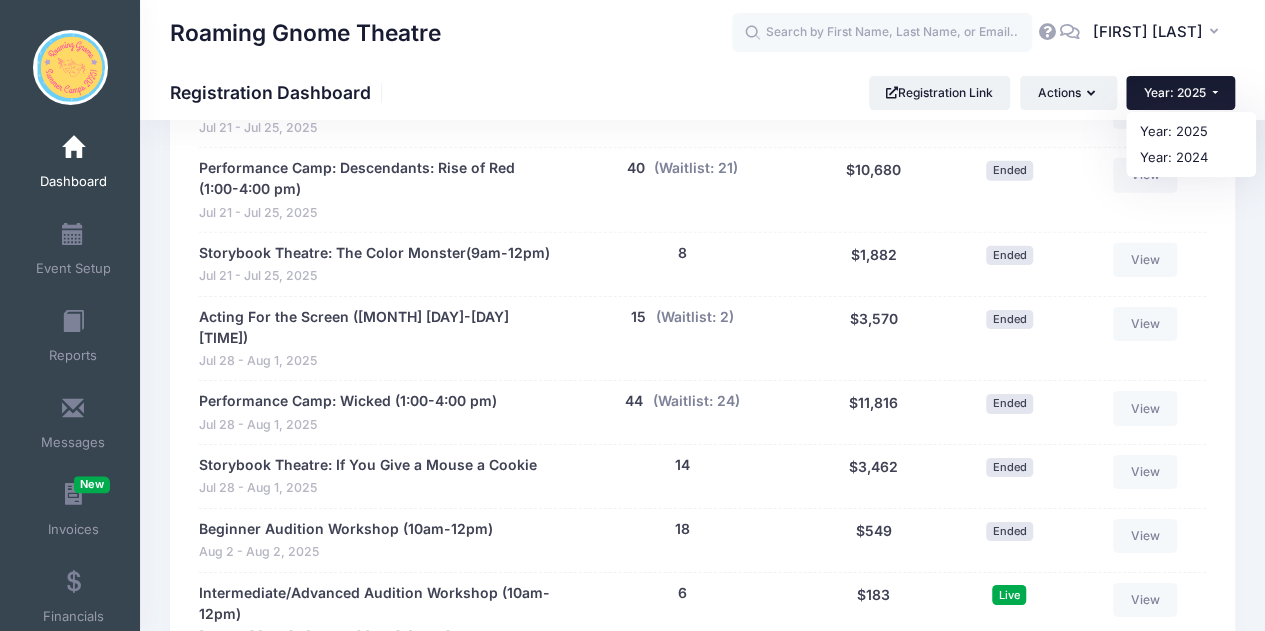 click on "Year: 2025" at bounding box center (1175, 92) 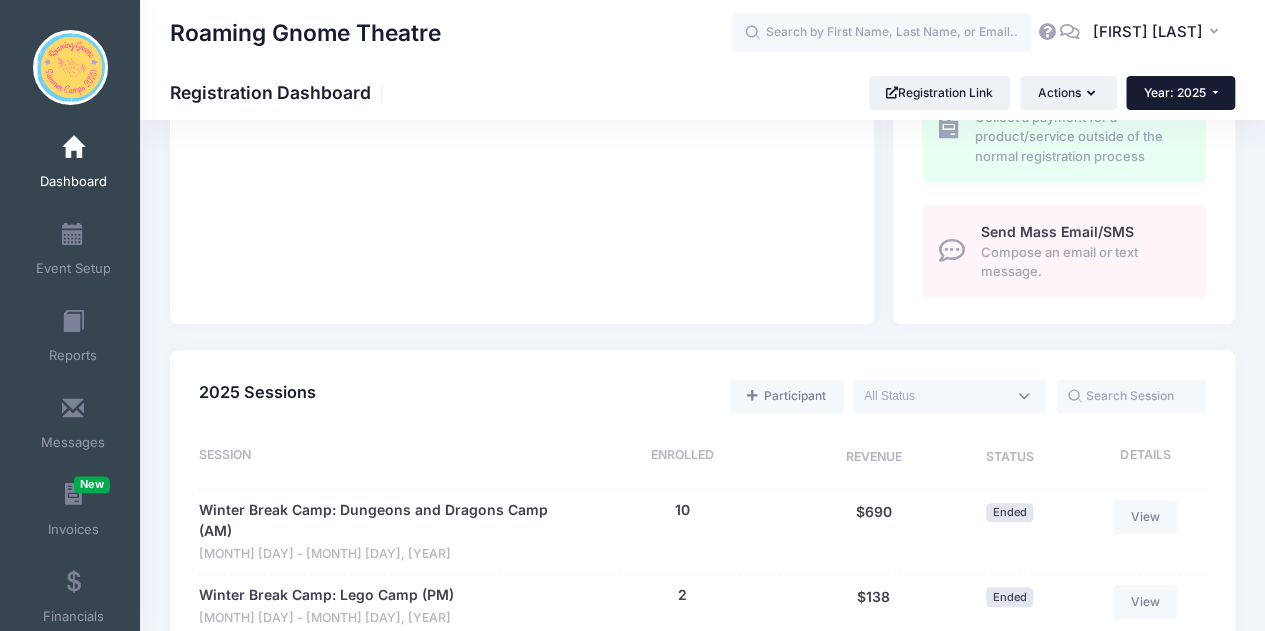 scroll, scrollTop: 733, scrollLeft: 0, axis: vertical 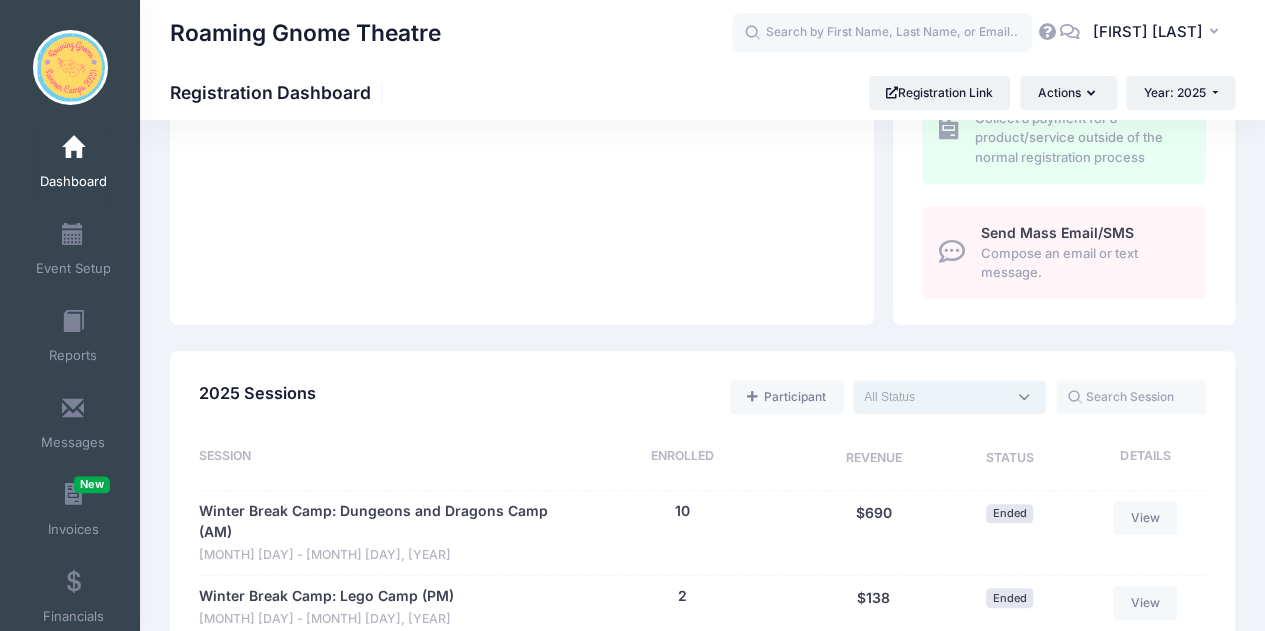 click at bounding box center (935, 397) 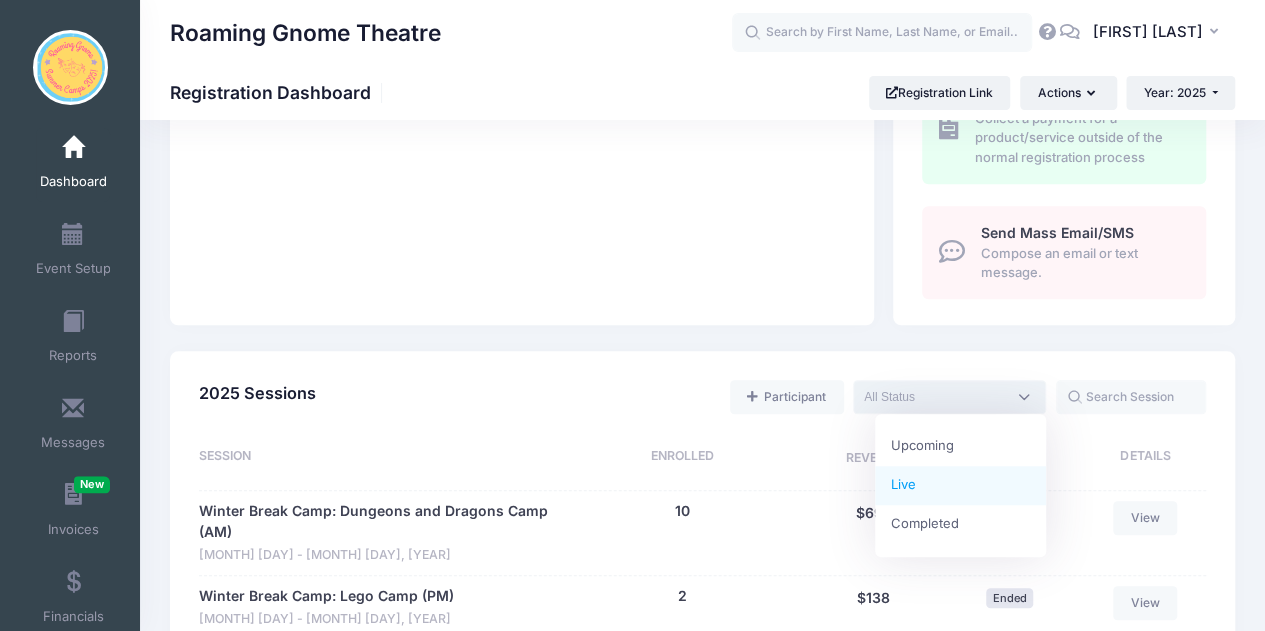 select on "current" 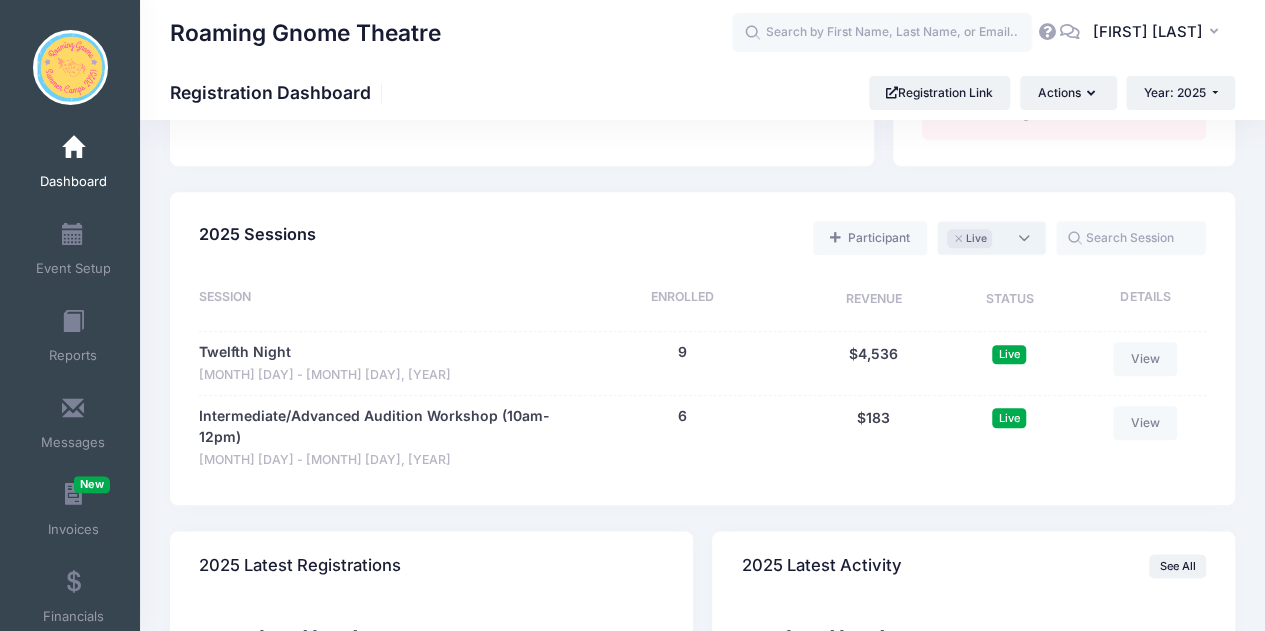 scroll, scrollTop: 893, scrollLeft: 0, axis: vertical 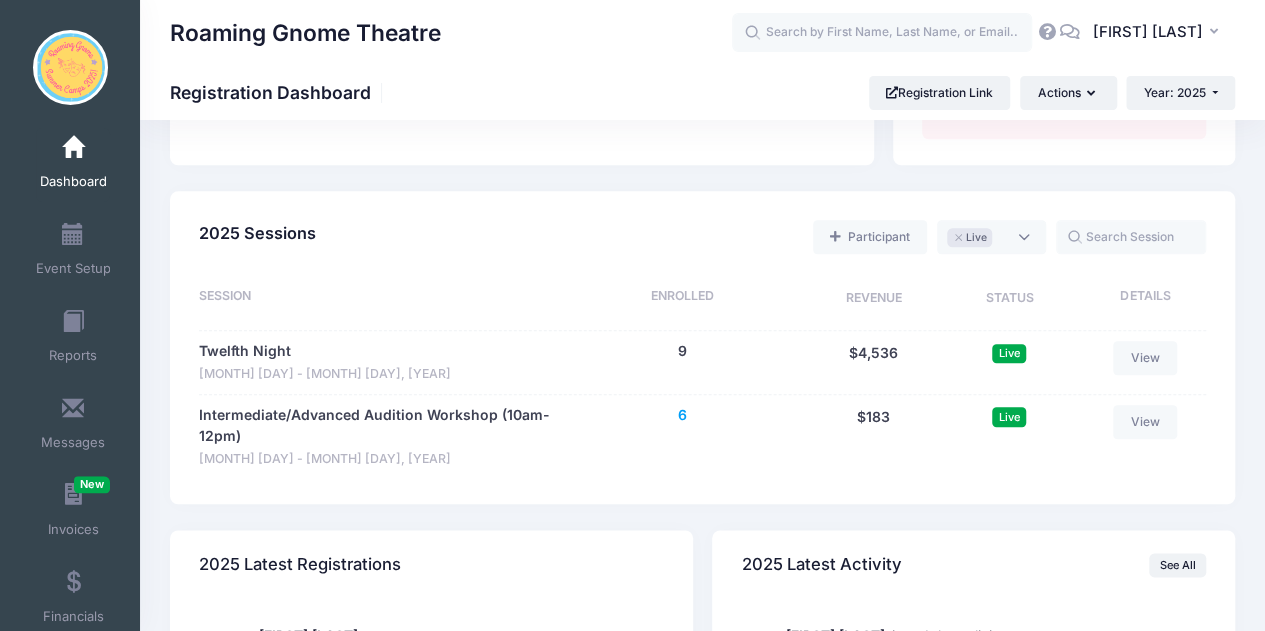 click on "6" at bounding box center (682, 415) 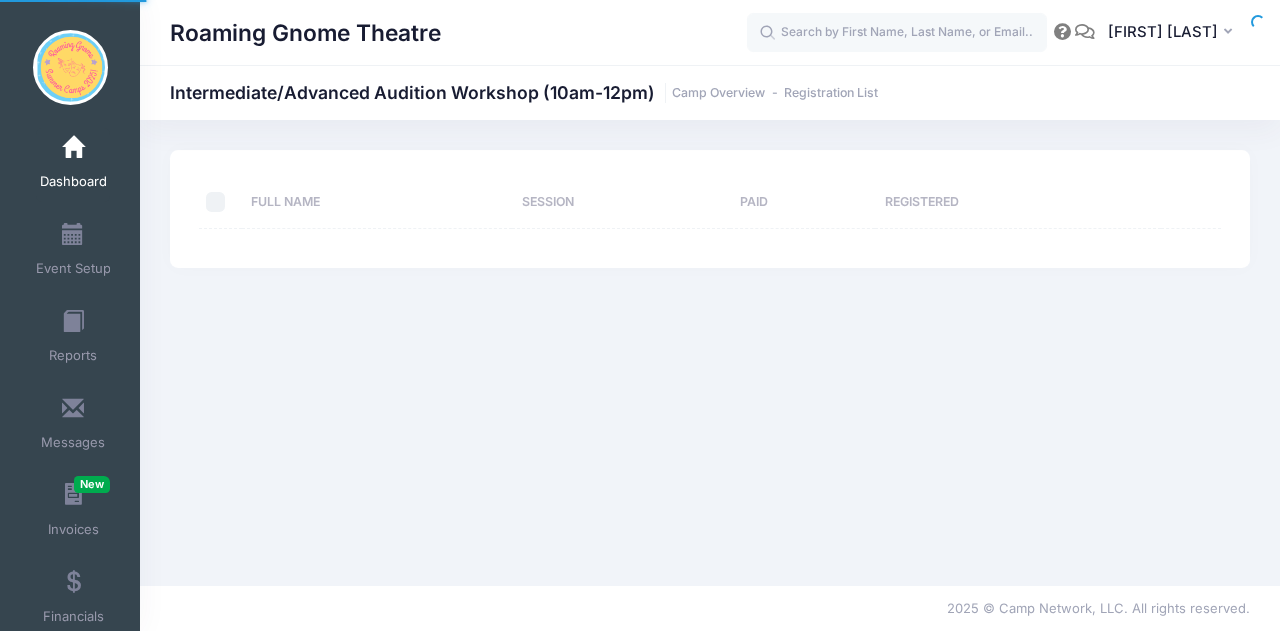 scroll, scrollTop: 0, scrollLeft: 0, axis: both 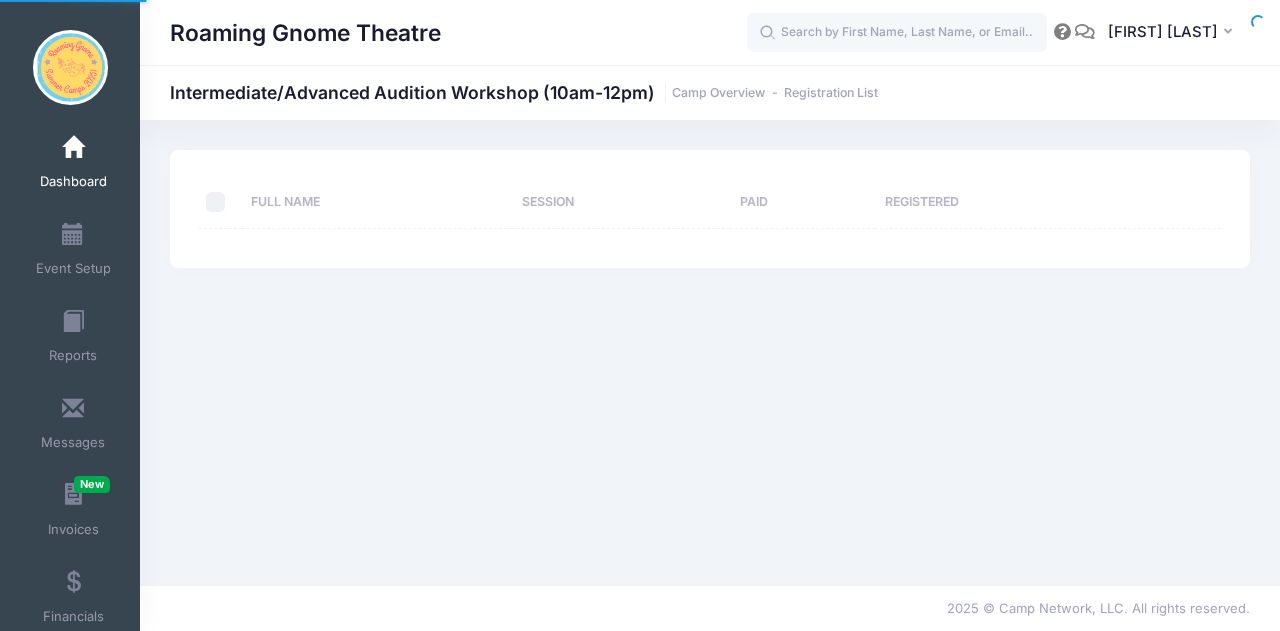 select on "10" 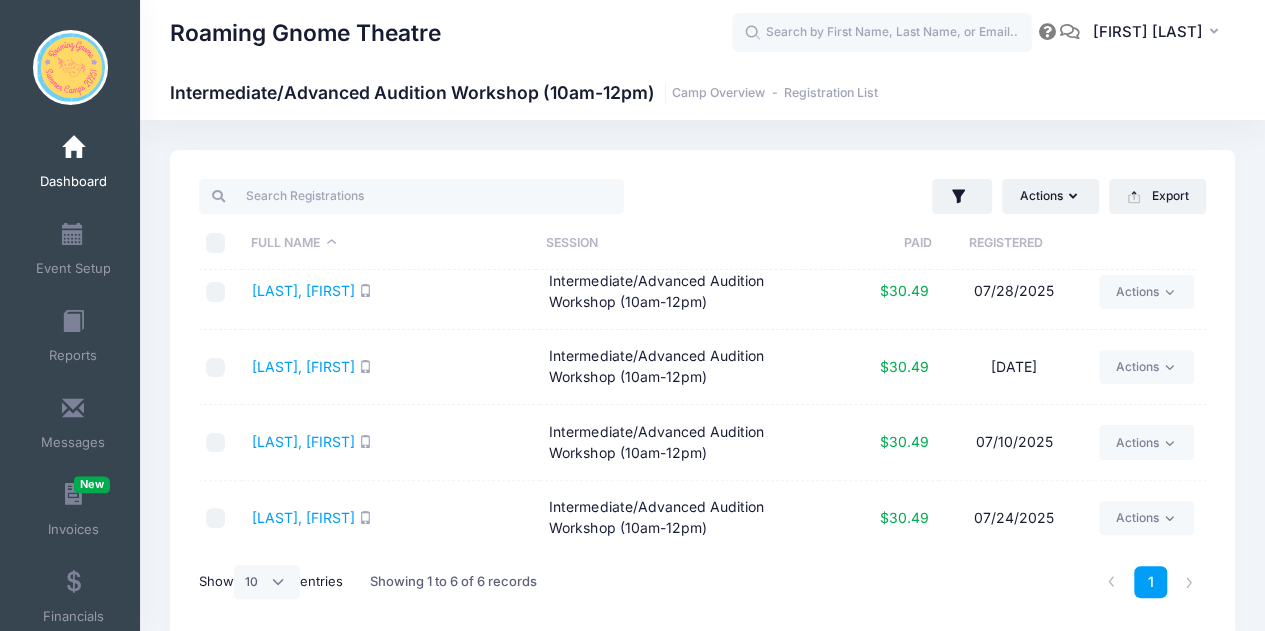 scroll, scrollTop: 168, scrollLeft: 0, axis: vertical 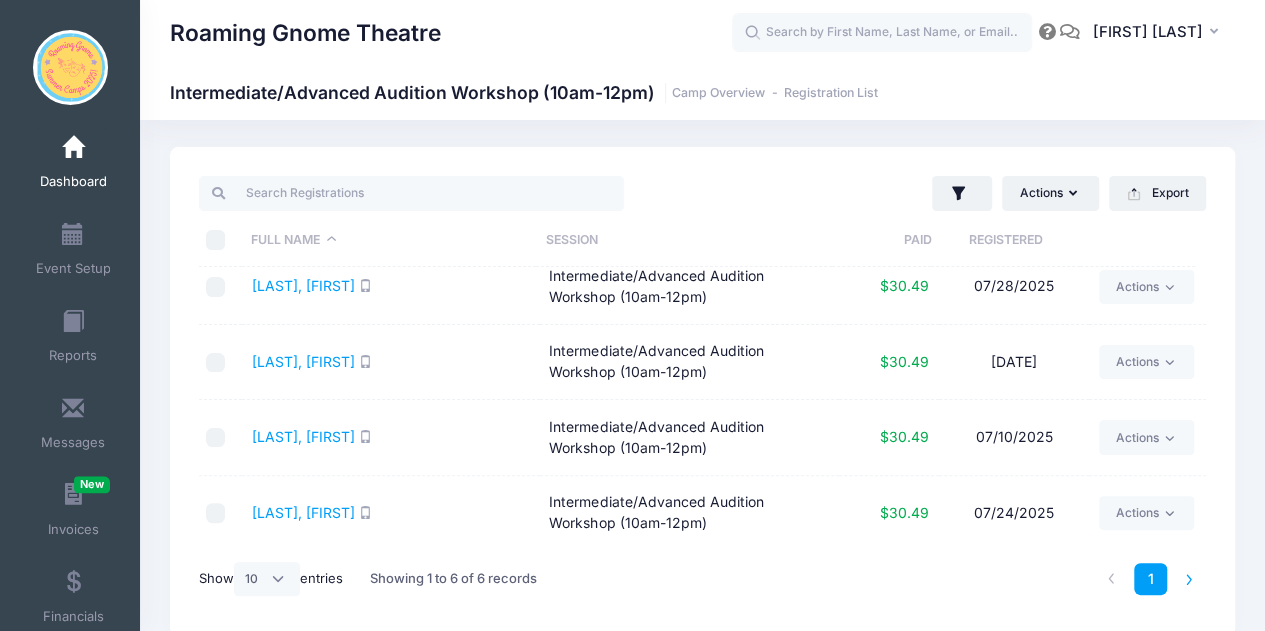 click at bounding box center (1189, 579) 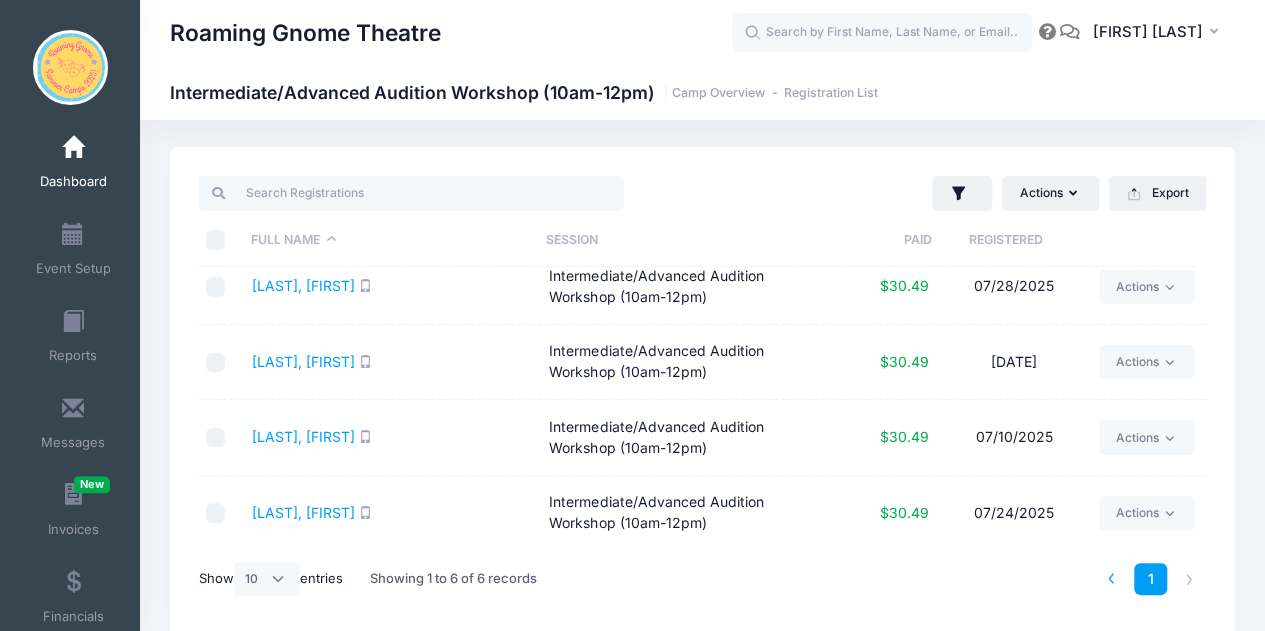 click at bounding box center [1111, 579] 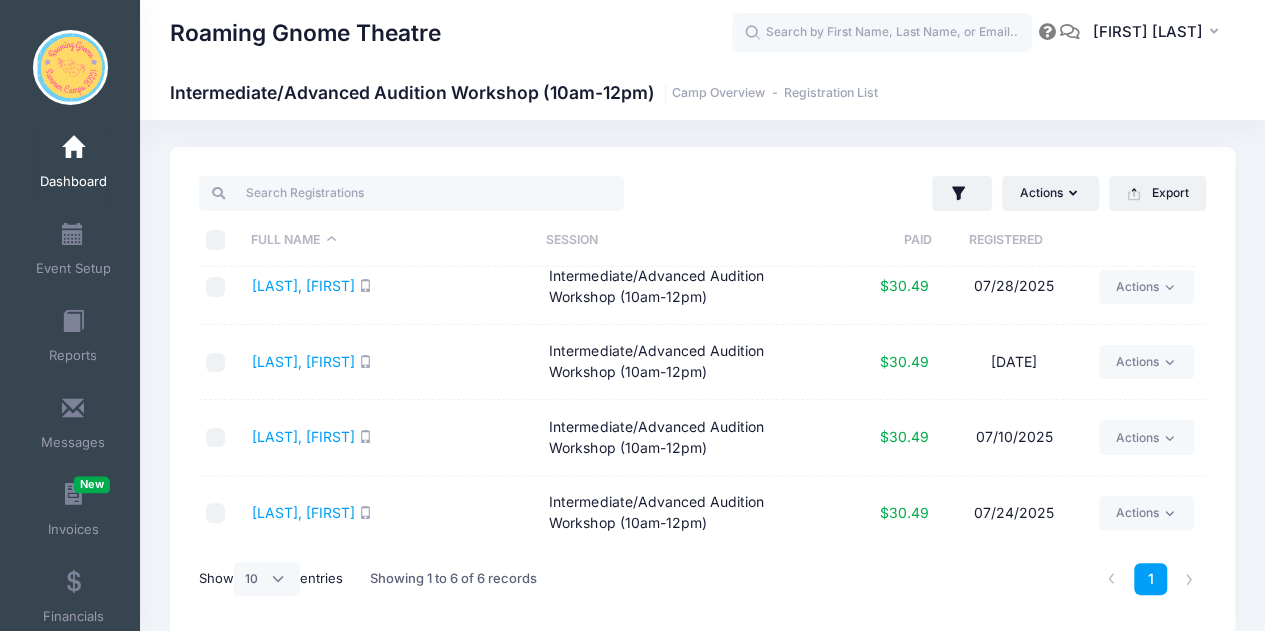 scroll, scrollTop: 83, scrollLeft: 0, axis: vertical 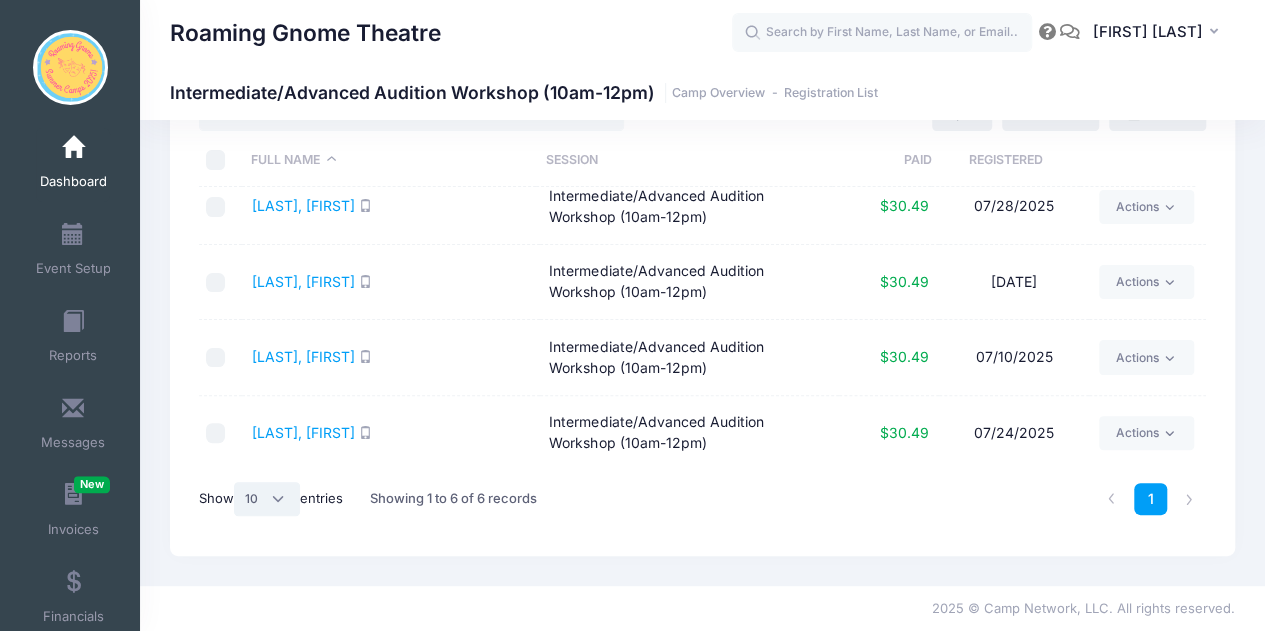 click on "All 10 25 50" at bounding box center [267, 499] 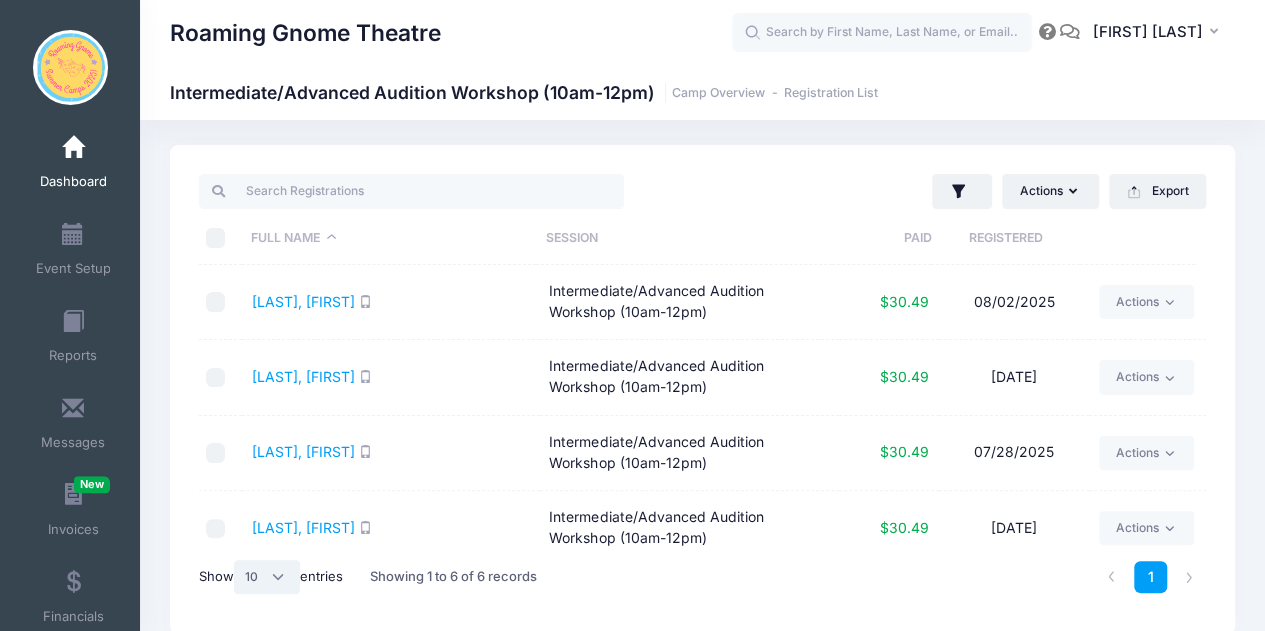 scroll, scrollTop: 0, scrollLeft: 0, axis: both 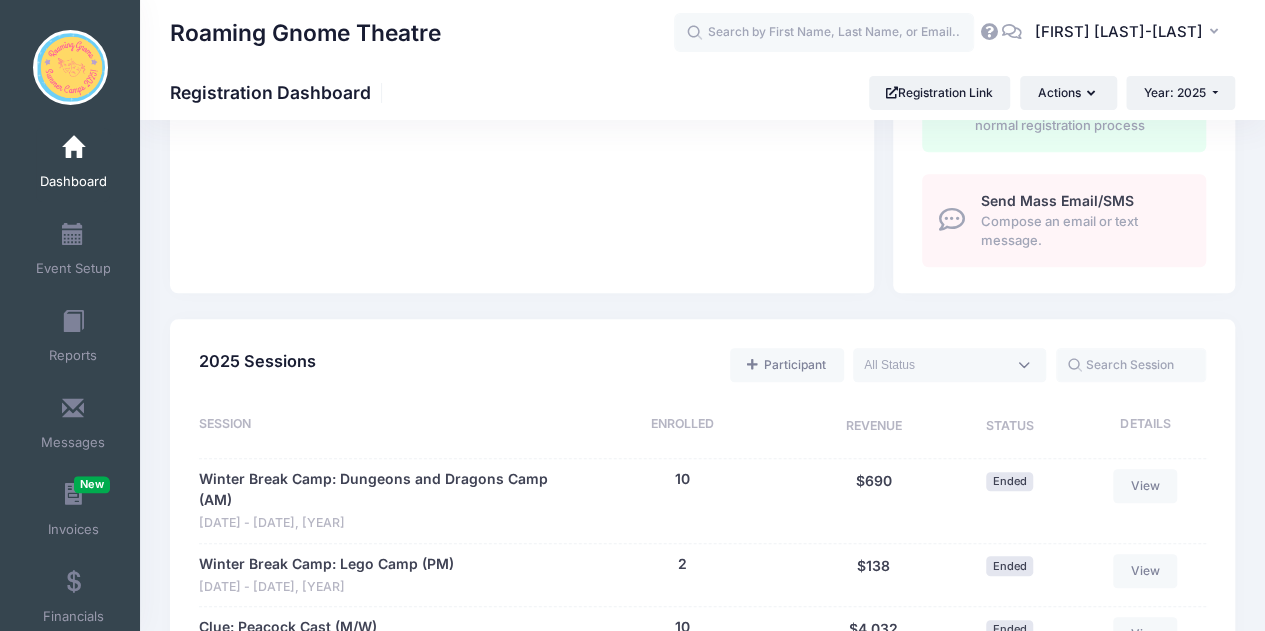 click at bounding box center [935, 365] 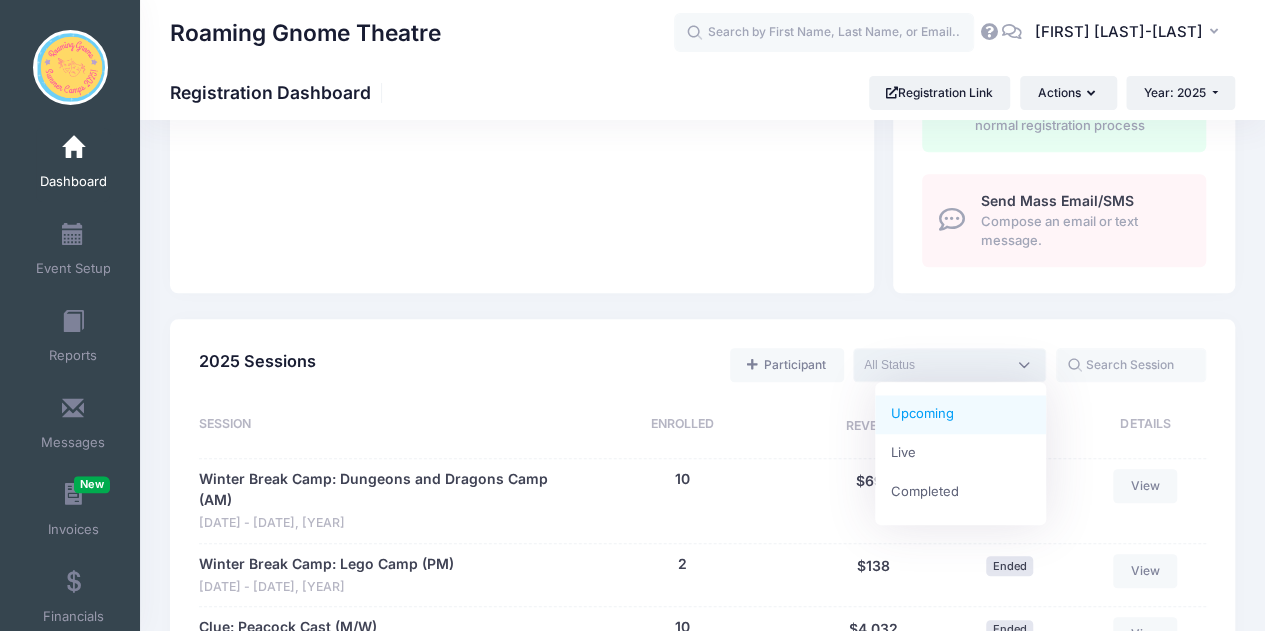 select on "future" 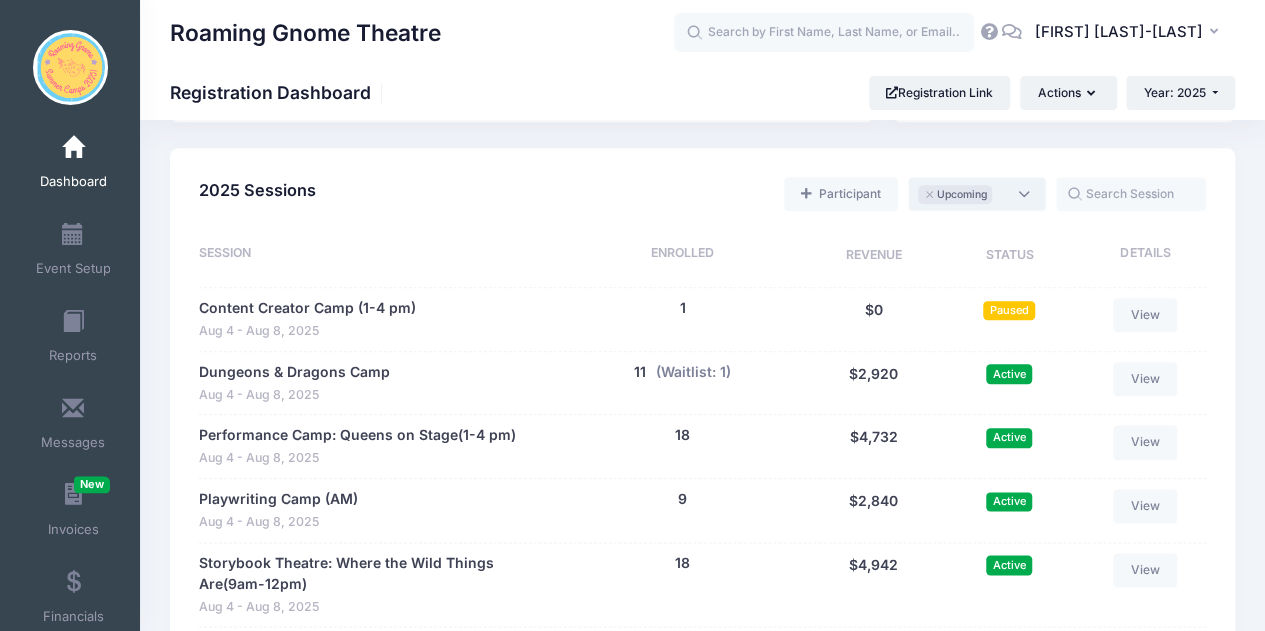 scroll, scrollTop: 941, scrollLeft: 0, axis: vertical 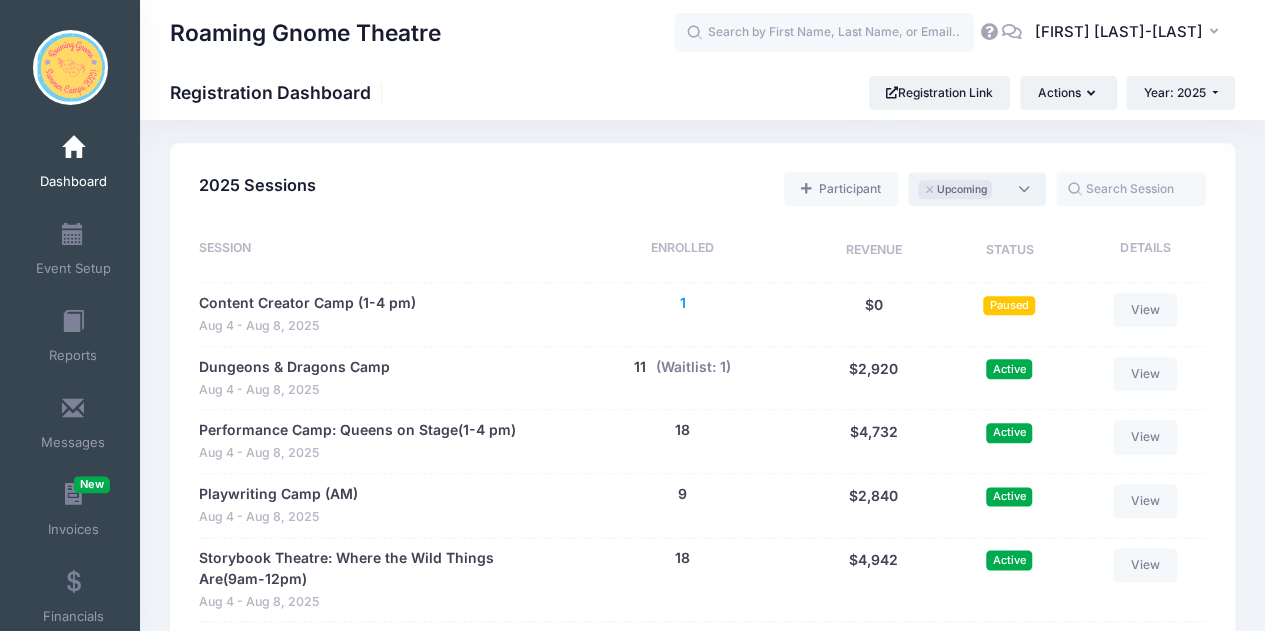click on "1" at bounding box center (682, 303) 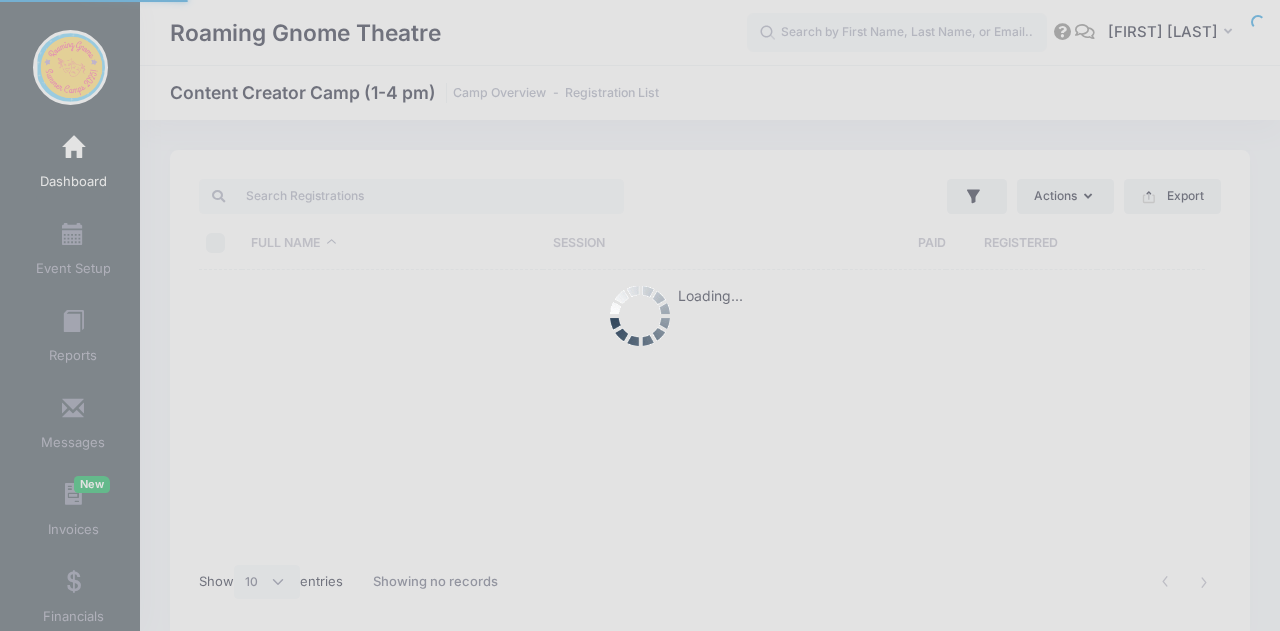 select on "10" 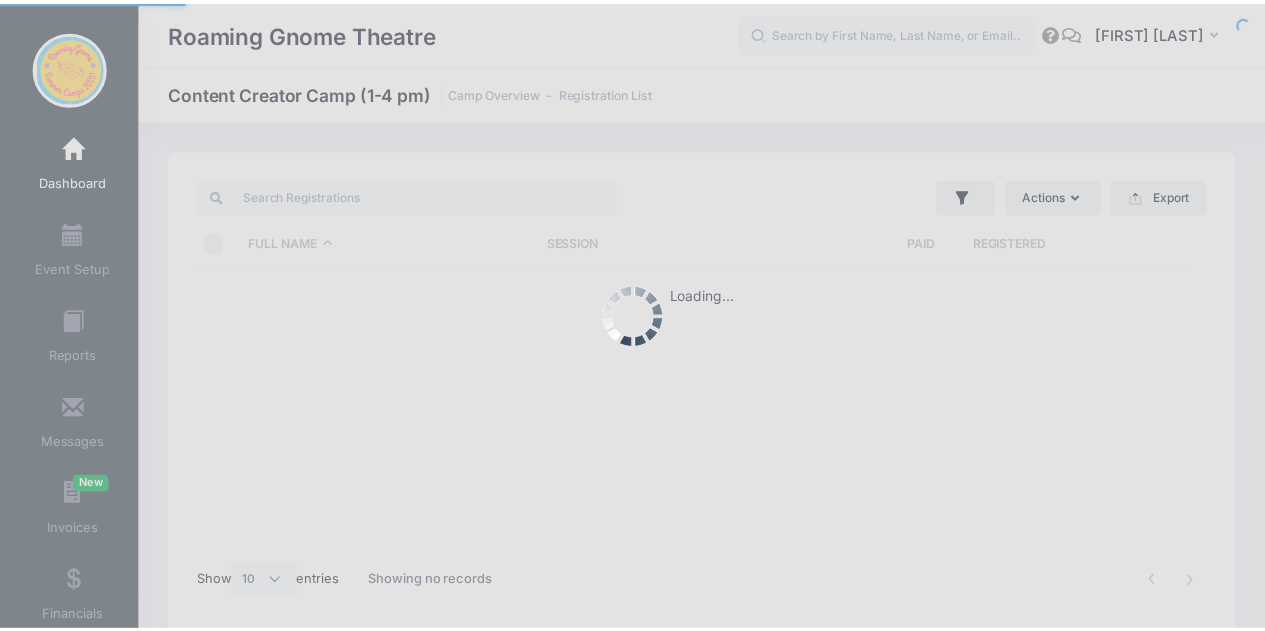 scroll, scrollTop: 0, scrollLeft: 0, axis: both 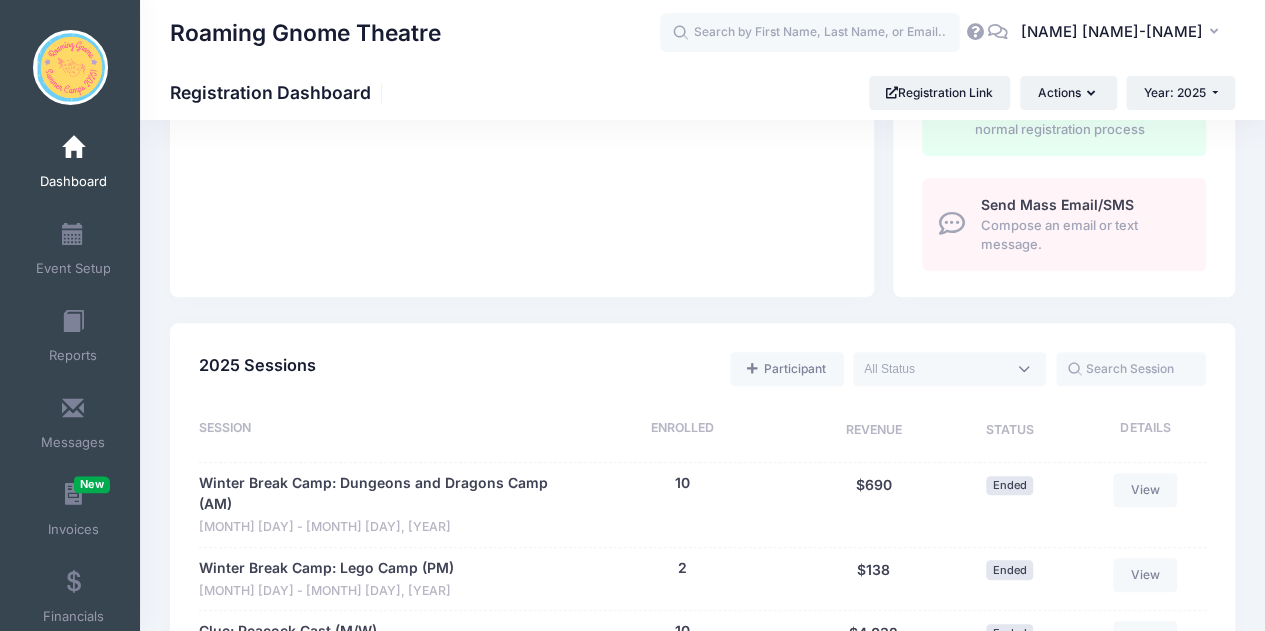 click at bounding box center [949, 369] 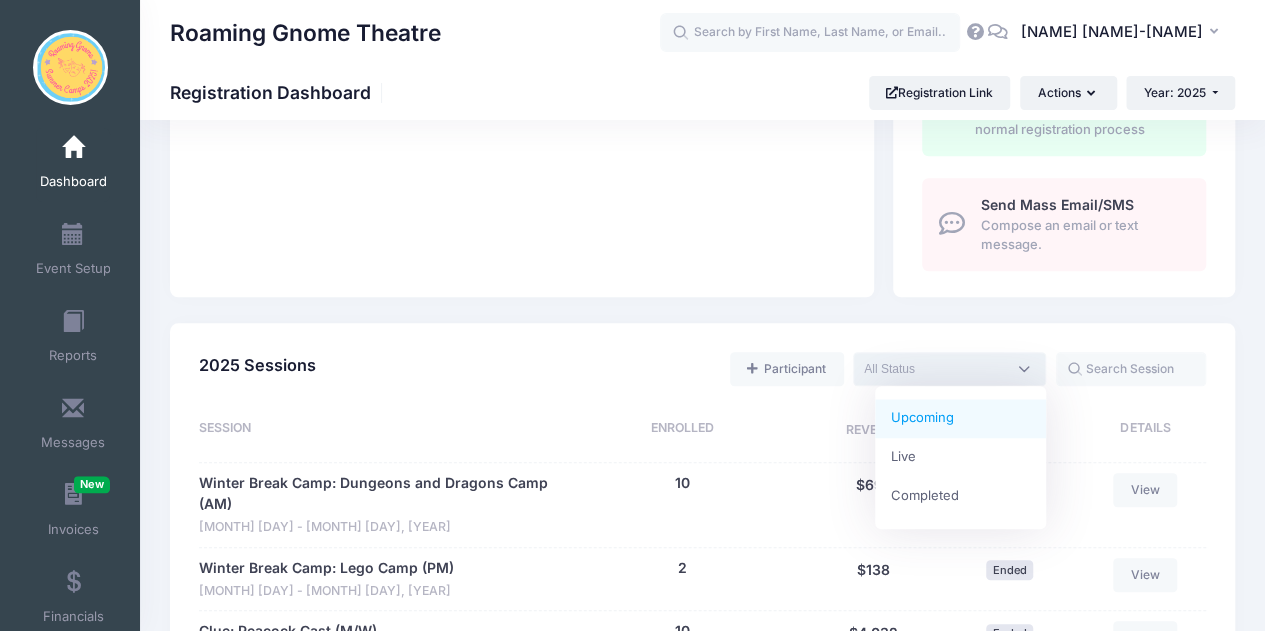 select on "future" 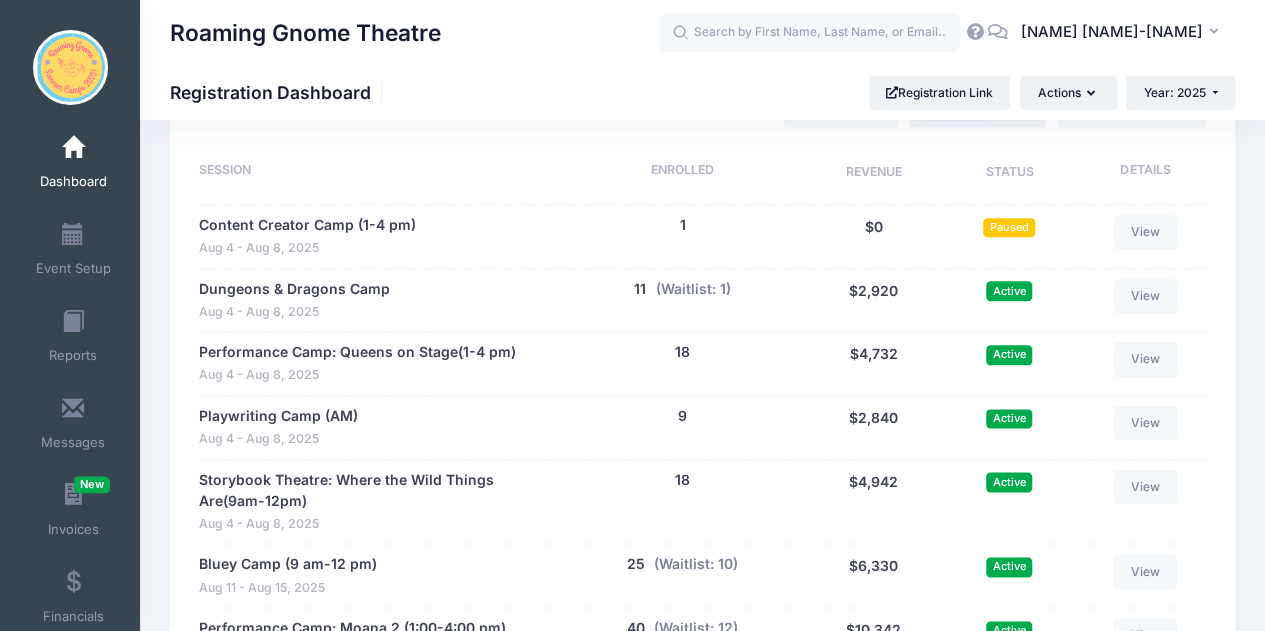 scroll, scrollTop: 1017, scrollLeft: 0, axis: vertical 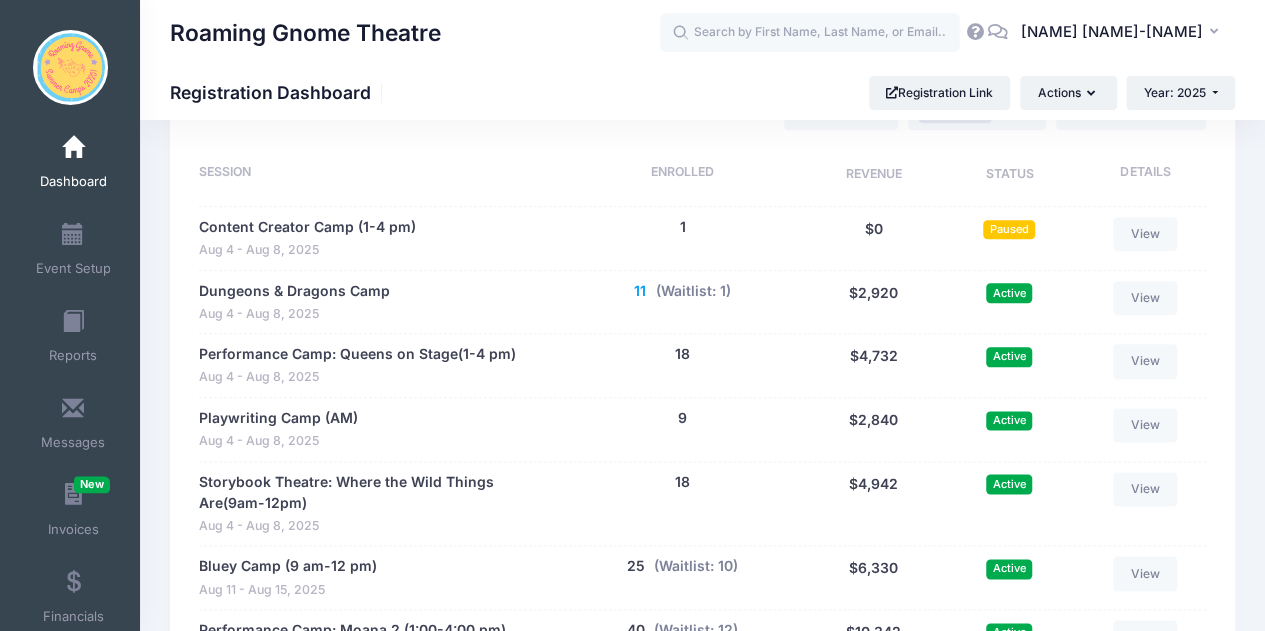 click on "11" at bounding box center (640, 291) 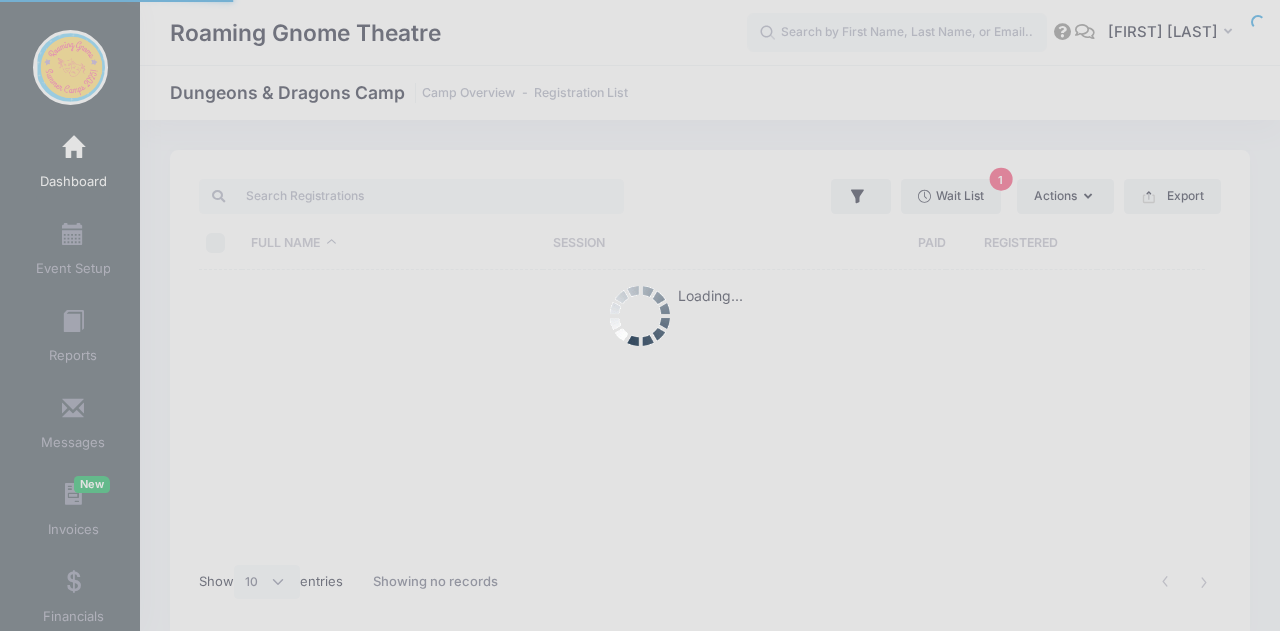 select on "10" 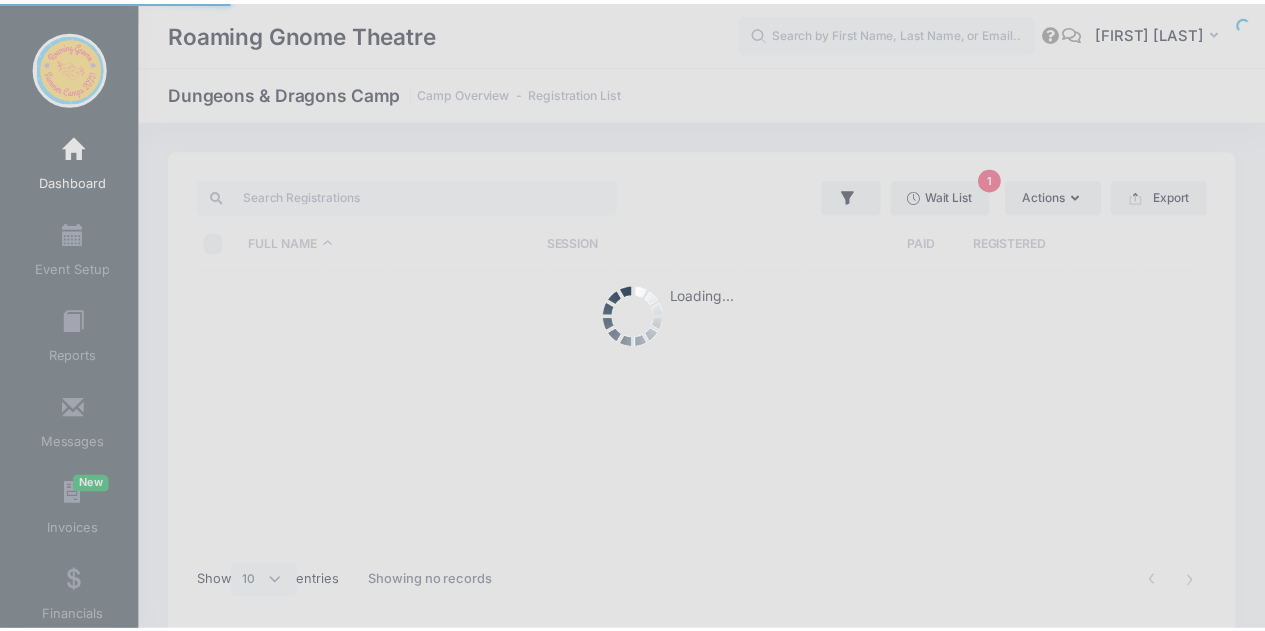 scroll, scrollTop: 0, scrollLeft: 0, axis: both 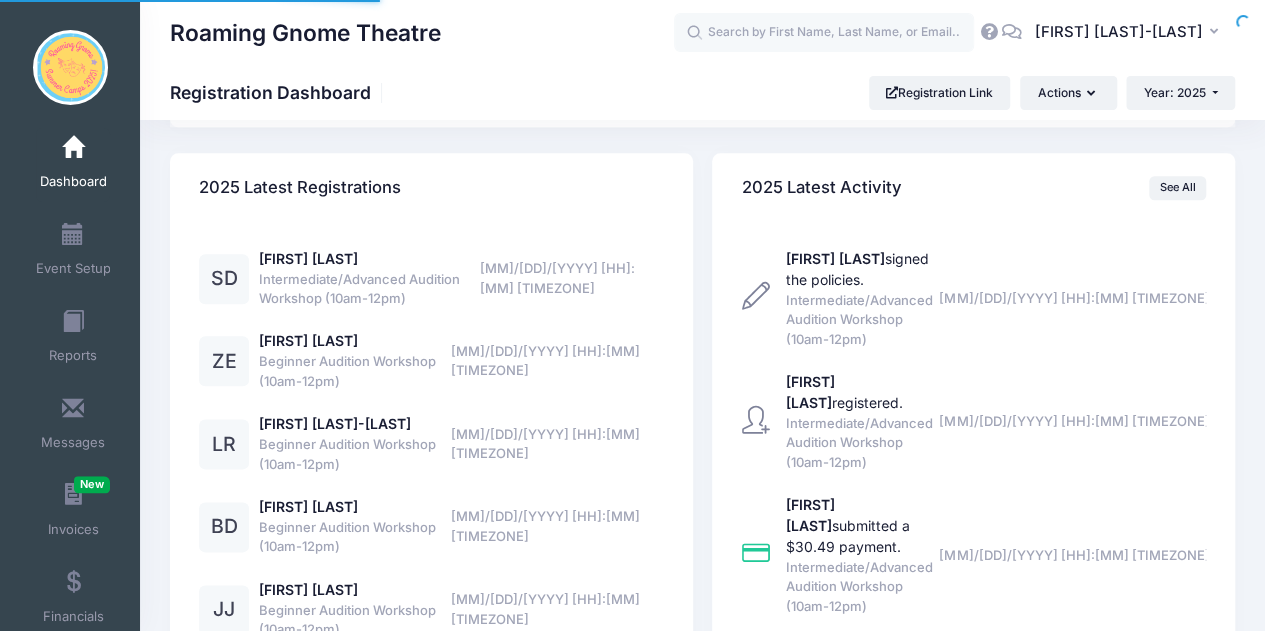 select 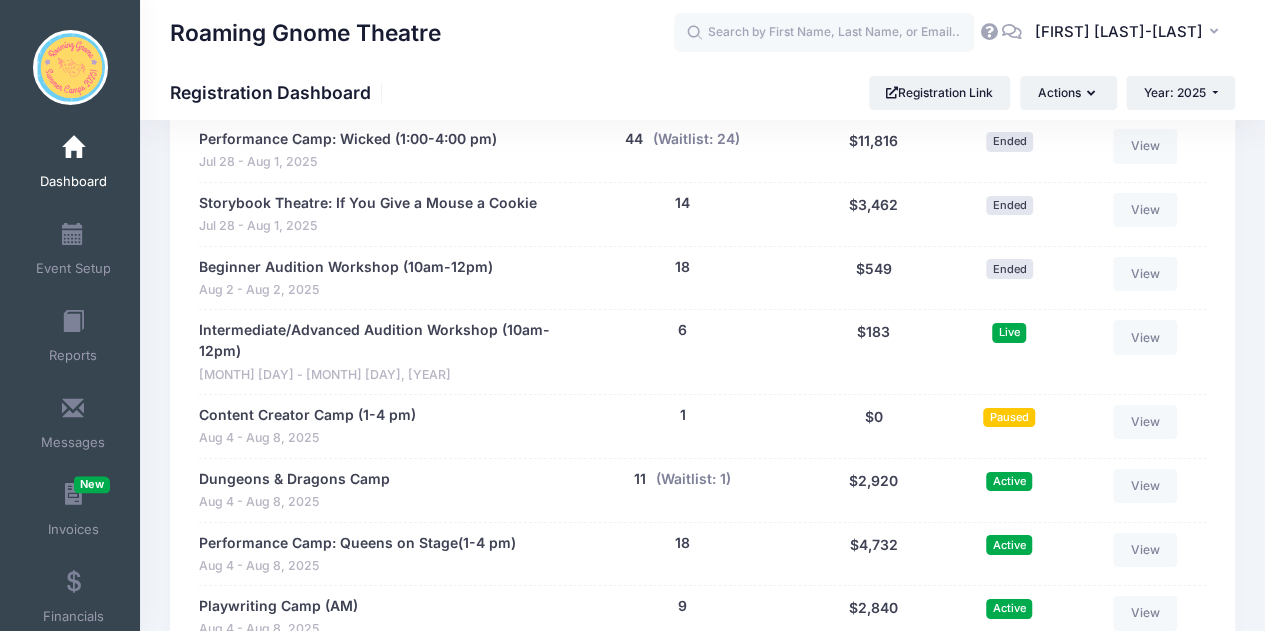 scroll, scrollTop: 3423, scrollLeft: 0, axis: vertical 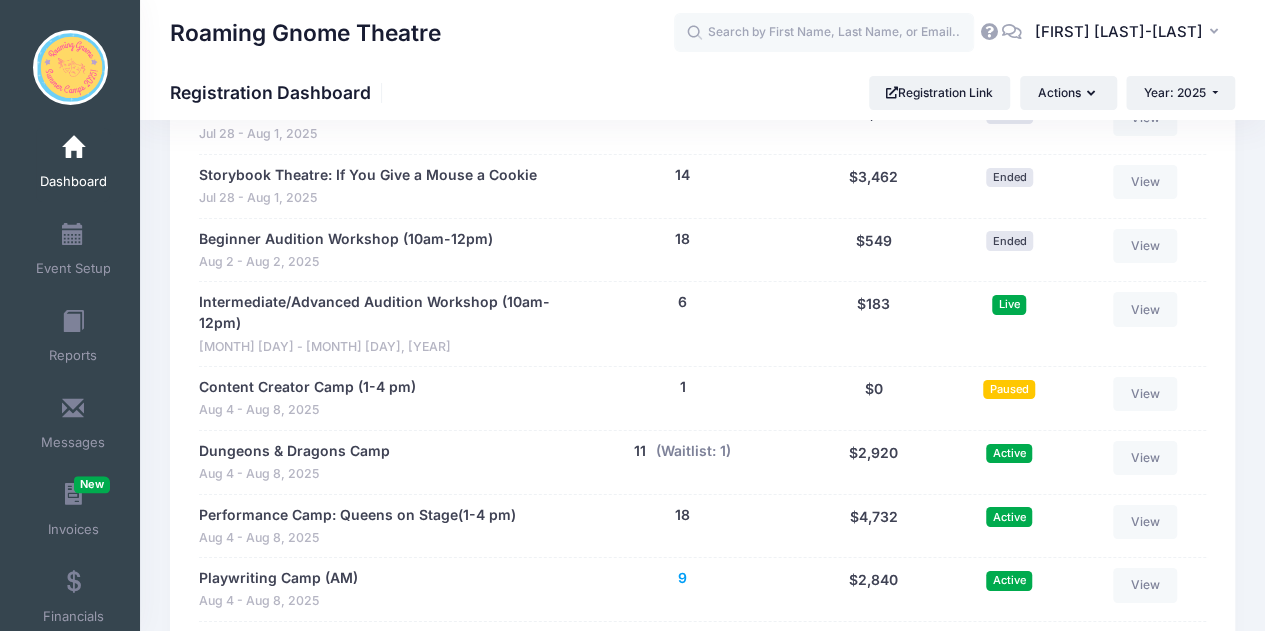 click on "9" at bounding box center [682, 578] 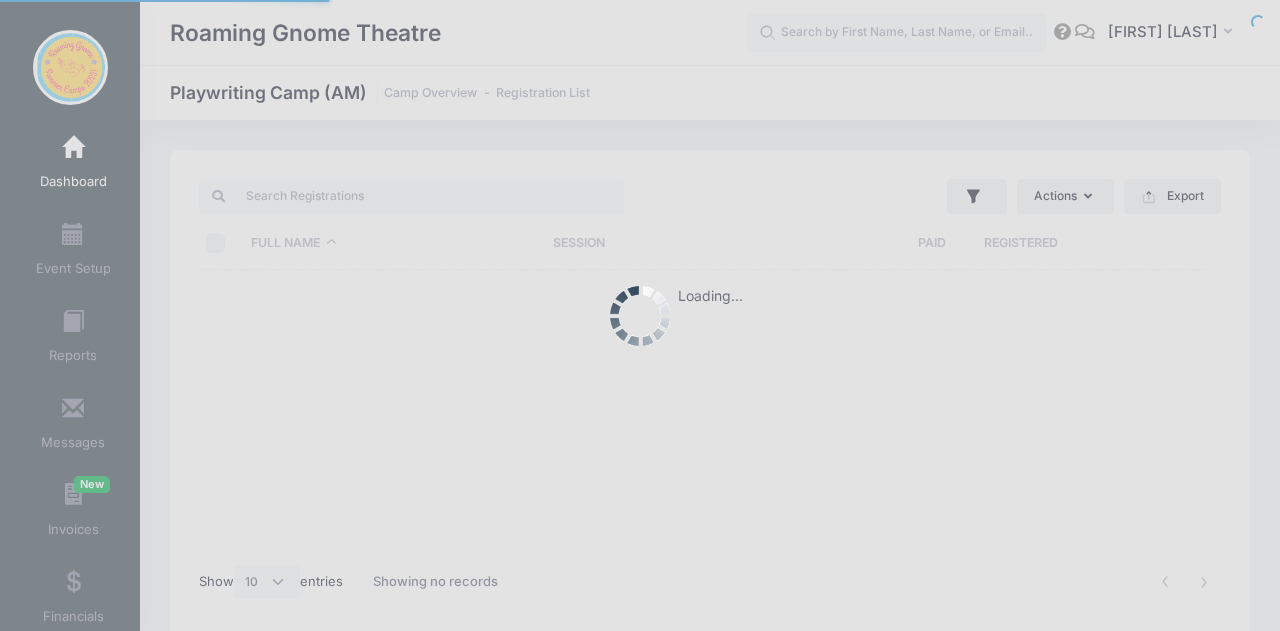 select on "10" 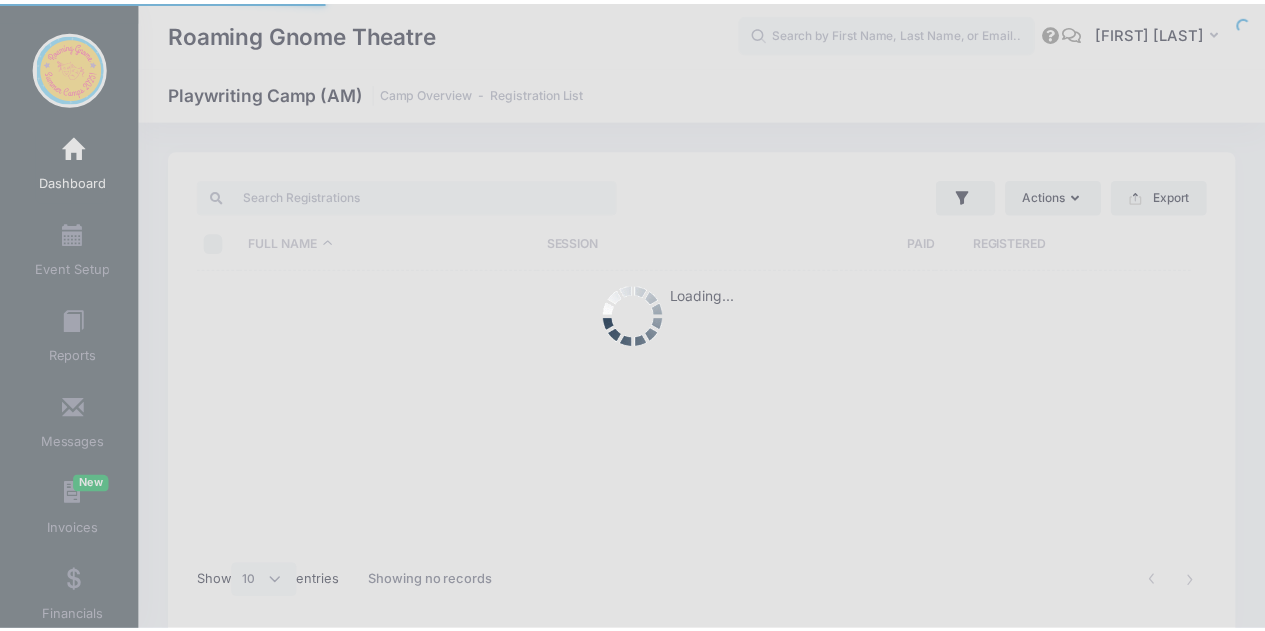 scroll, scrollTop: 0, scrollLeft: 0, axis: both 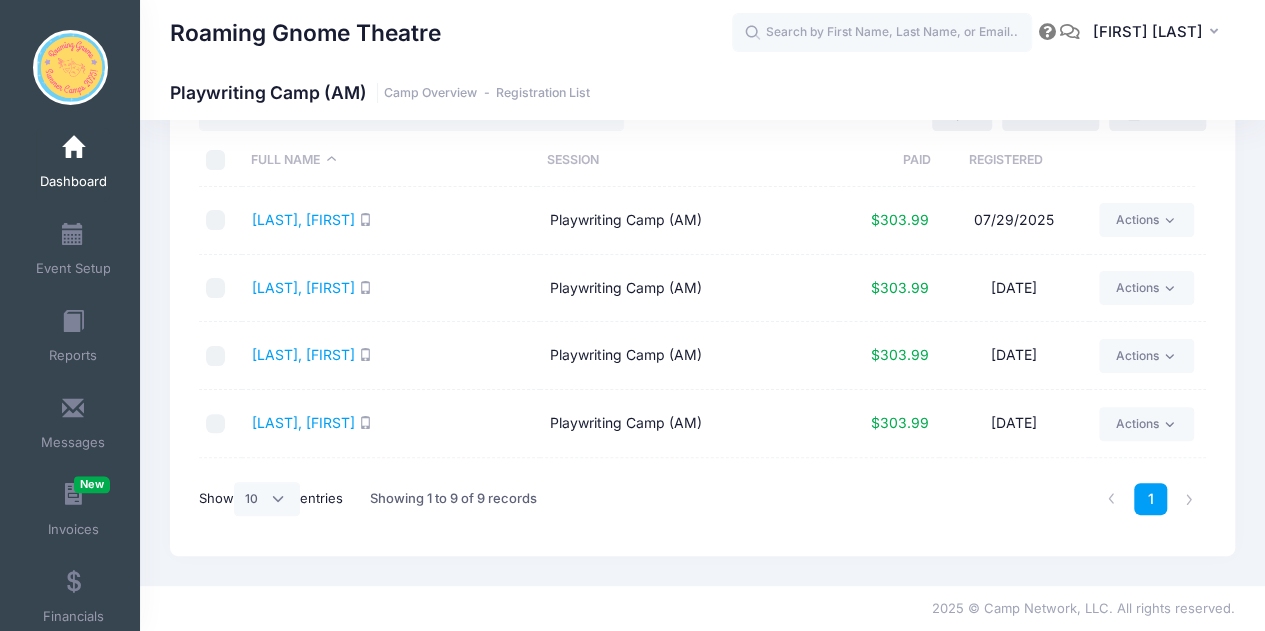 drag, startPoint x: 324, startPoint y: 426, endPoint x: 548, endPoint y: 379, distance: 228.8777 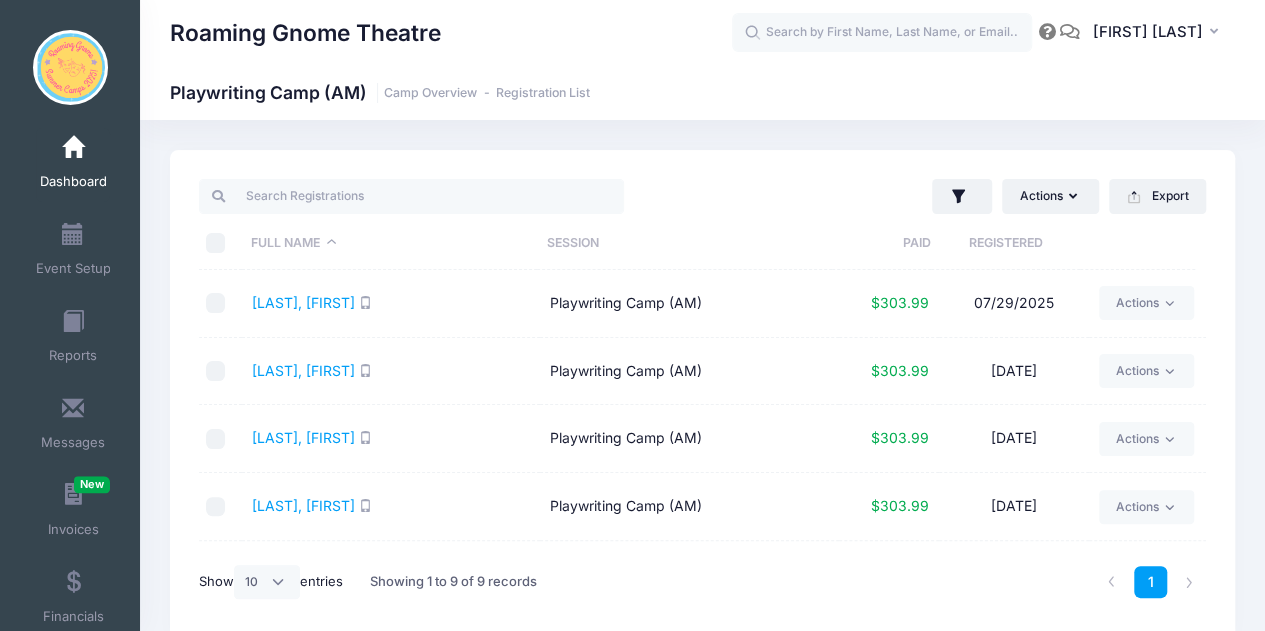 drag, startPoint x: 452, startPoint y: 148, endPoint x: 364, endPoint y: 159, distance: 88.68484 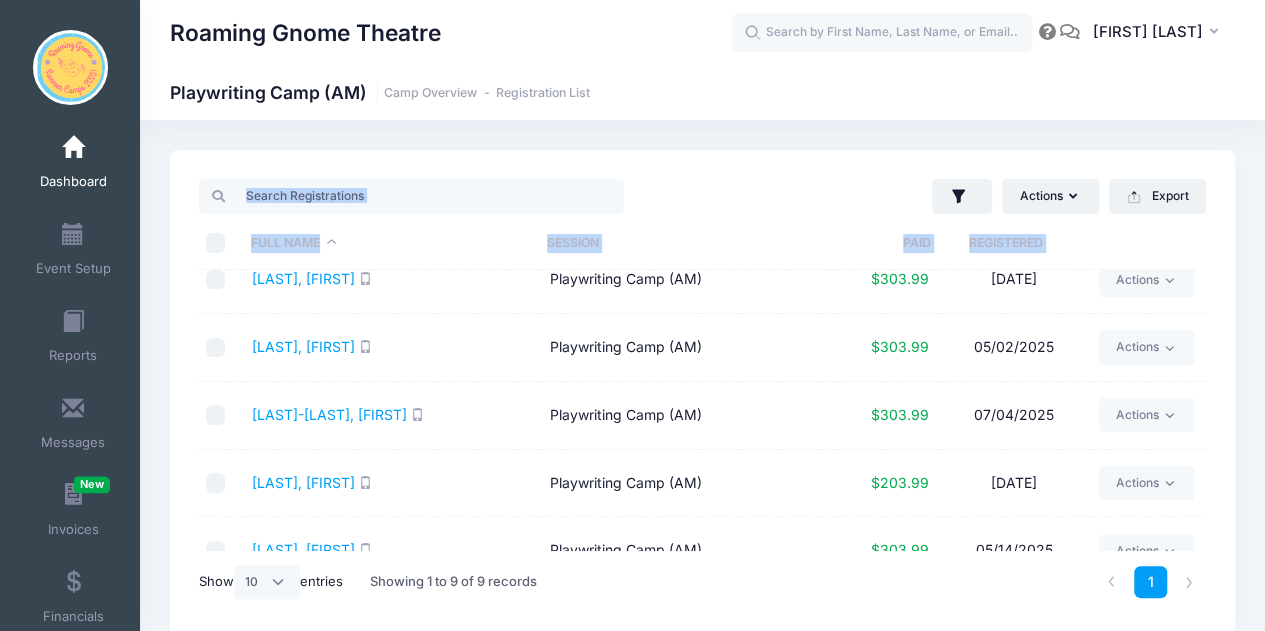 scroll, scrollTop: 325, scrollLeft: 0, axis: vertical 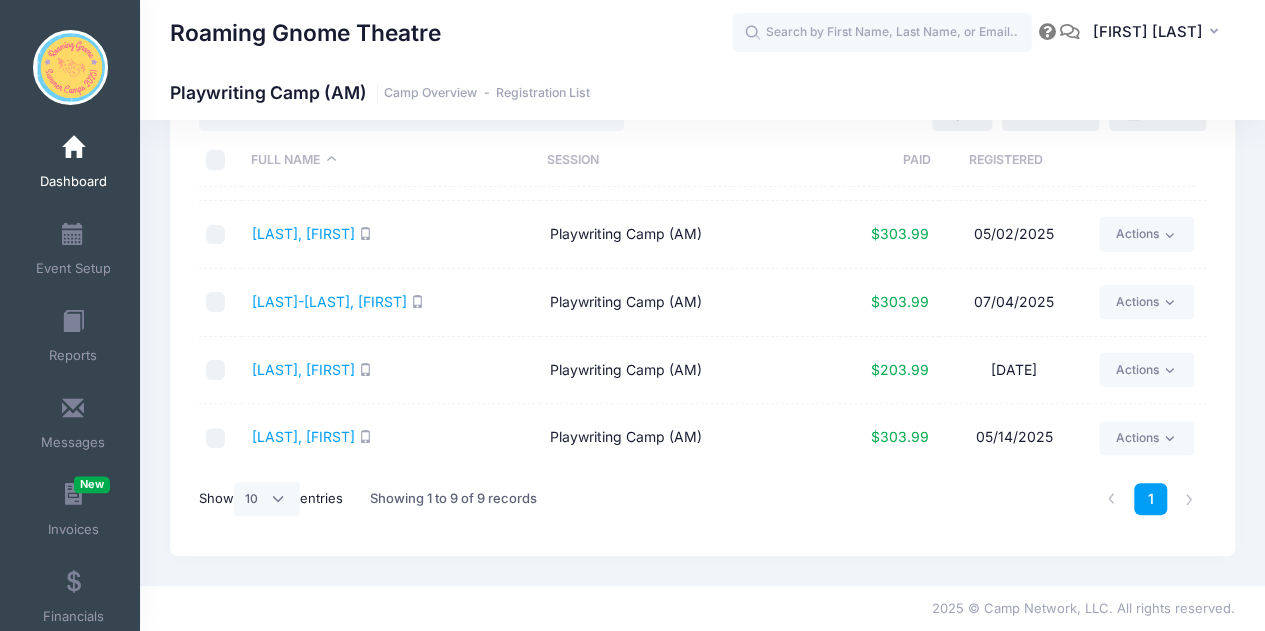 click on "1" at bounding box center [916, 499] 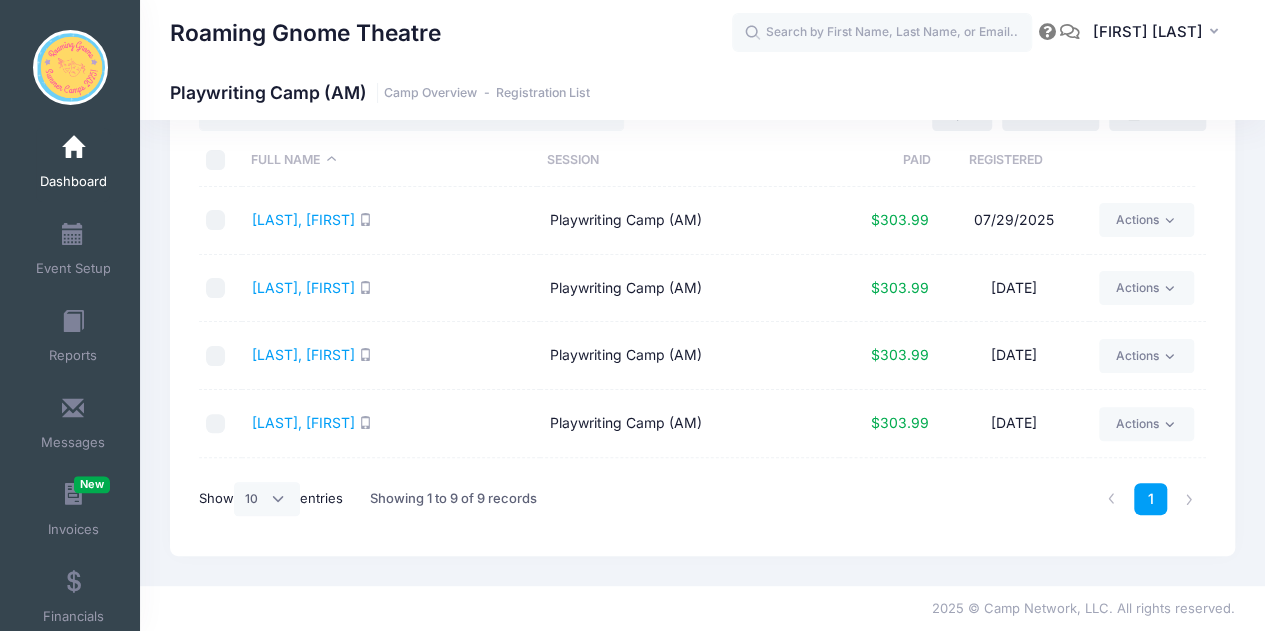 click on "Dashboard" at bounding box center [73, 165] 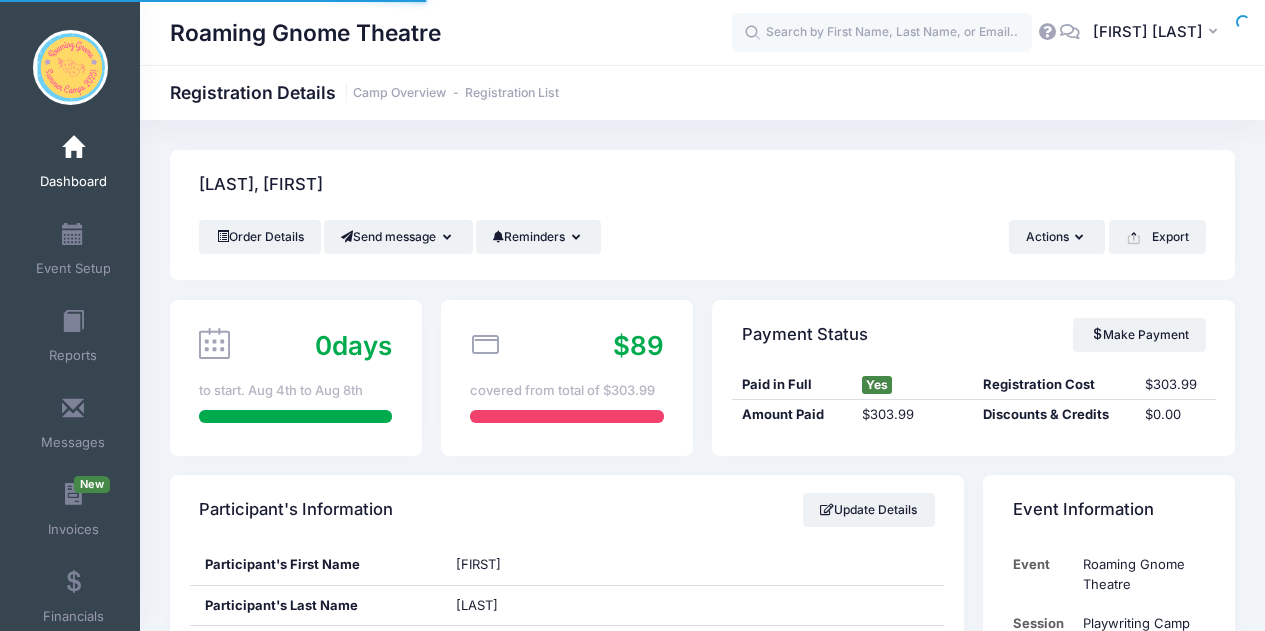 scroll, scrollTop: 0, scrollLeft: 0, axis: both 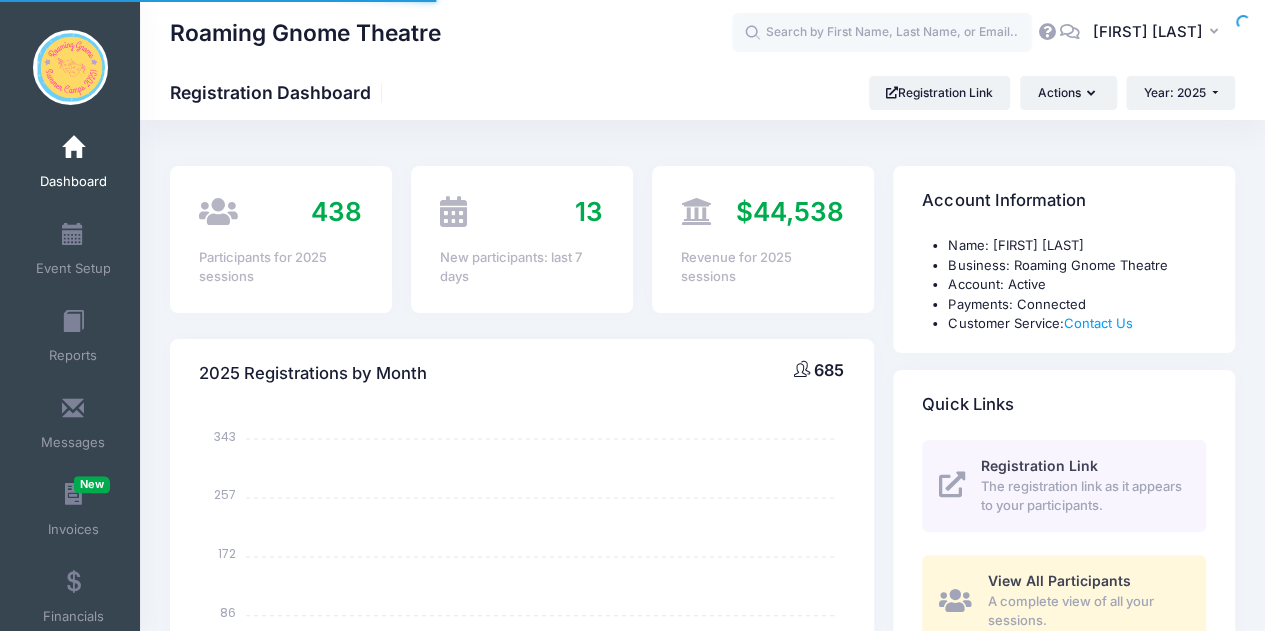 select 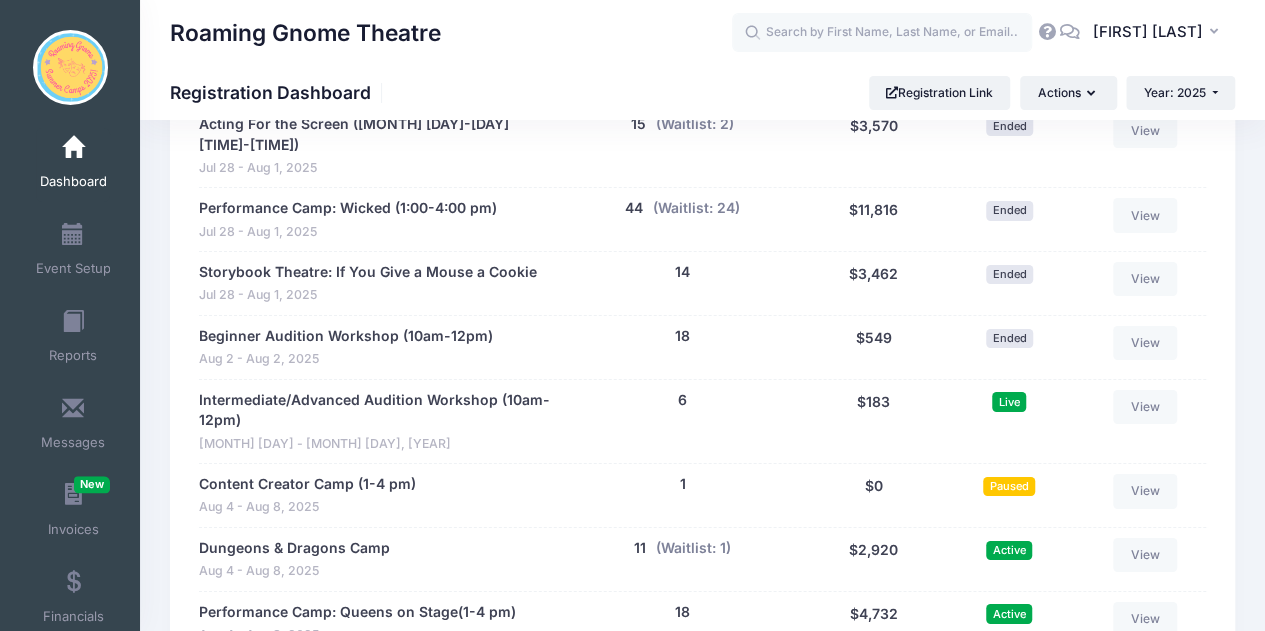 scroll, scrollTop: 3283, scrollLeft: 0, axis: vertical 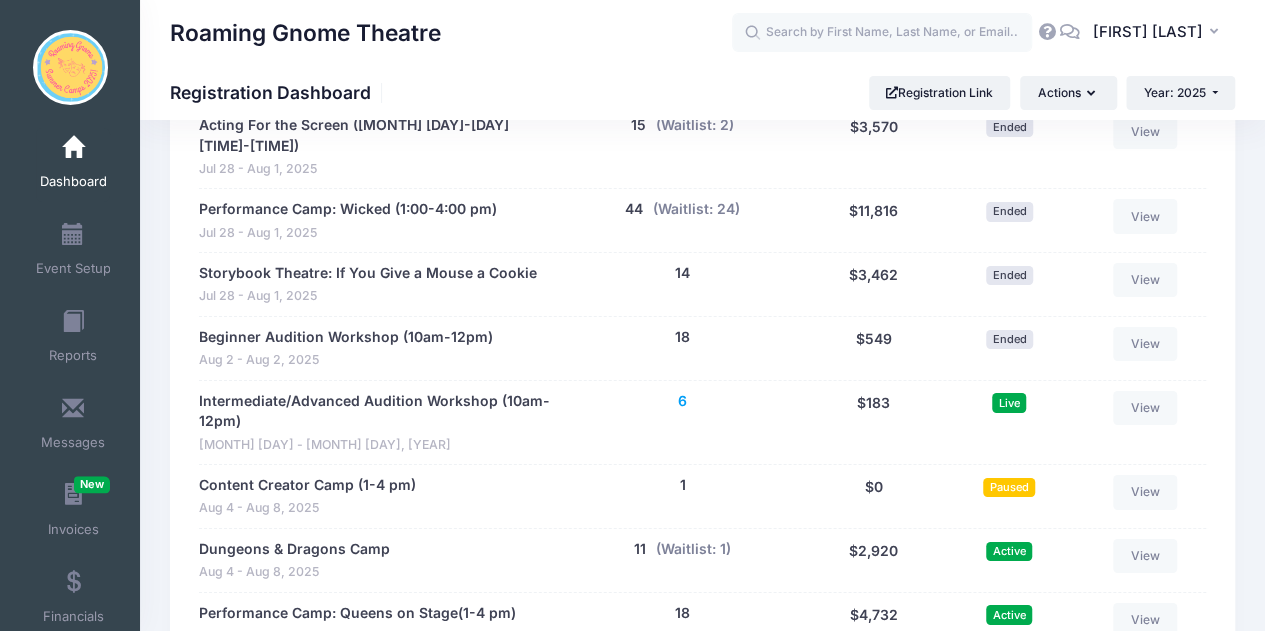 click on "6" at bounding box center [682, 401] 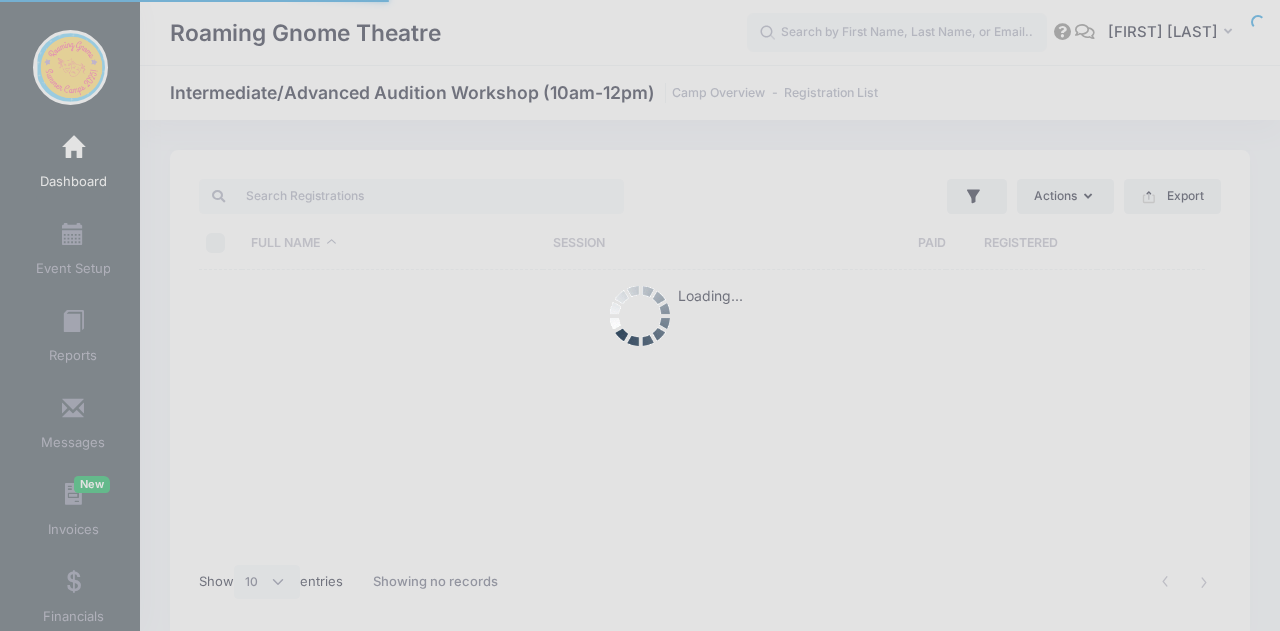 select on "10" 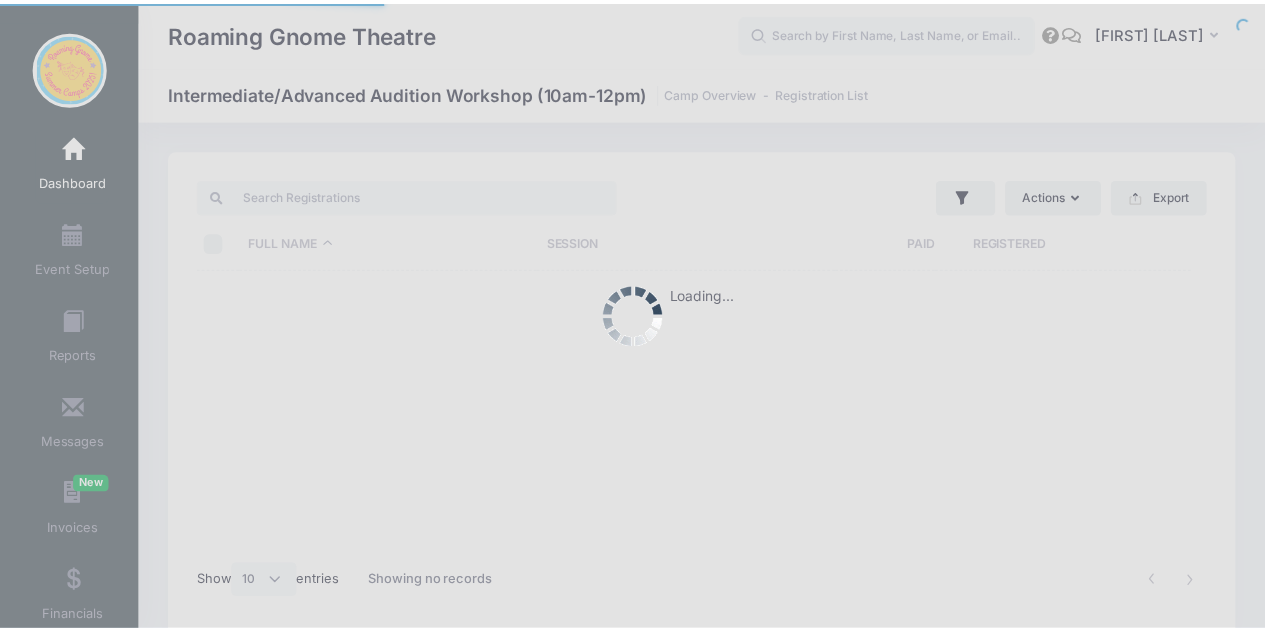 scroll, scrollTop: 0, scrollLeft: 0, axis: both 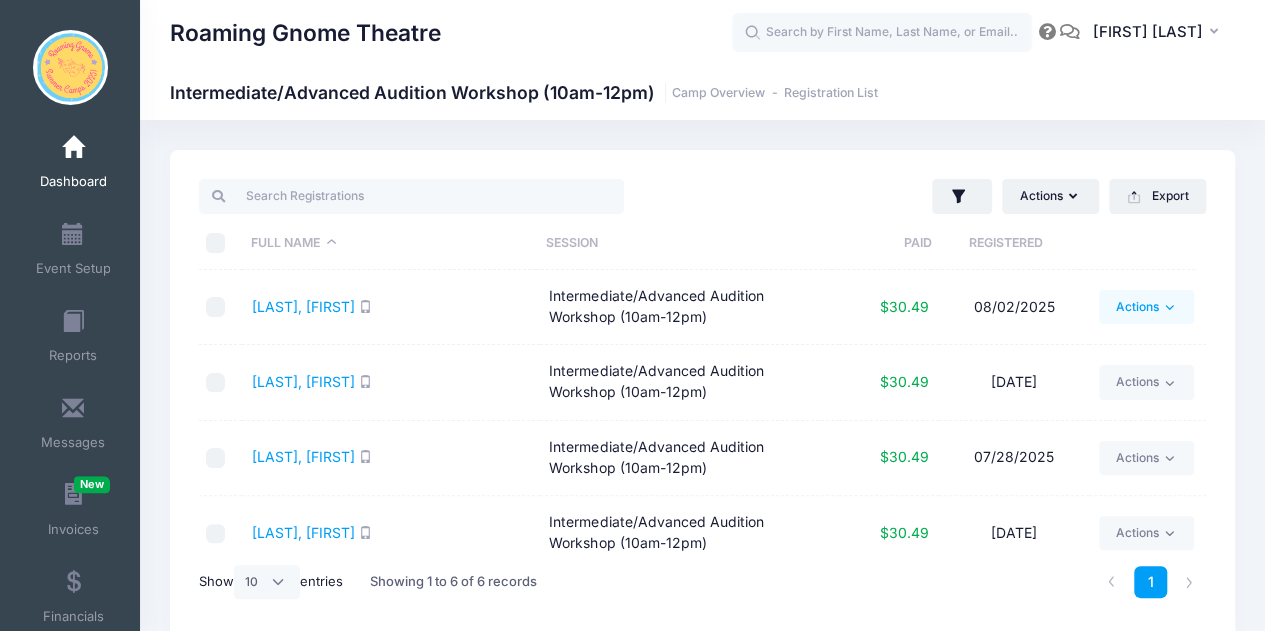 click on "Actions" at bounding box center [1146, 307] 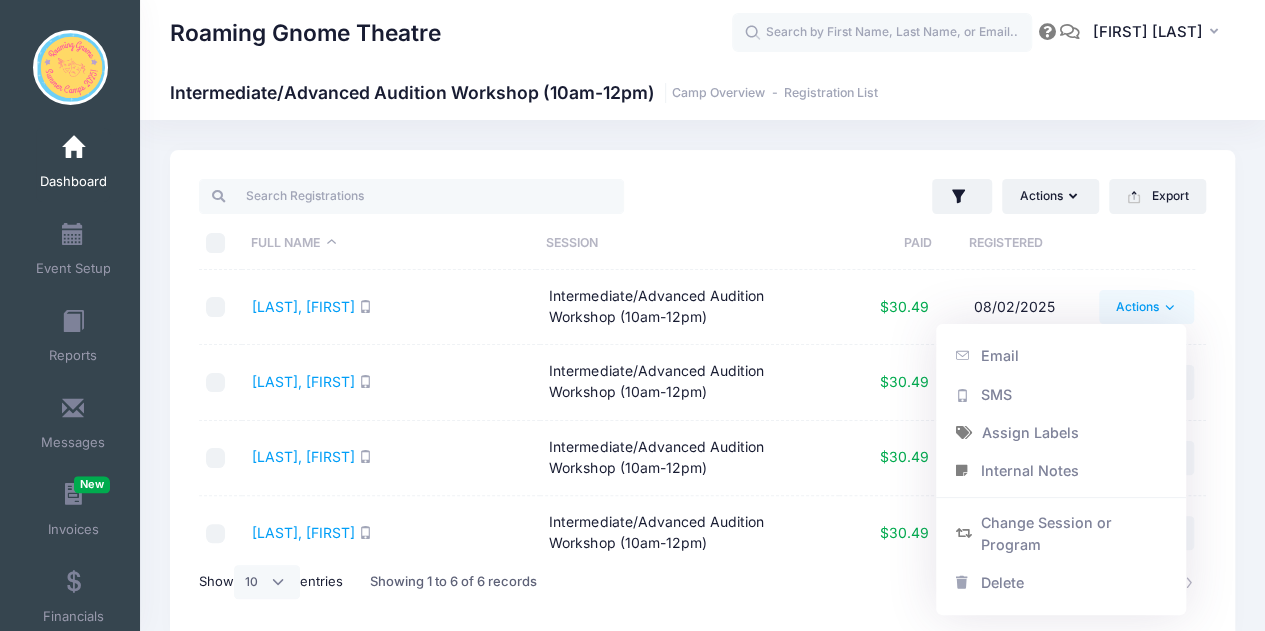 click on "Actions" at bounding box center (1146, 307) 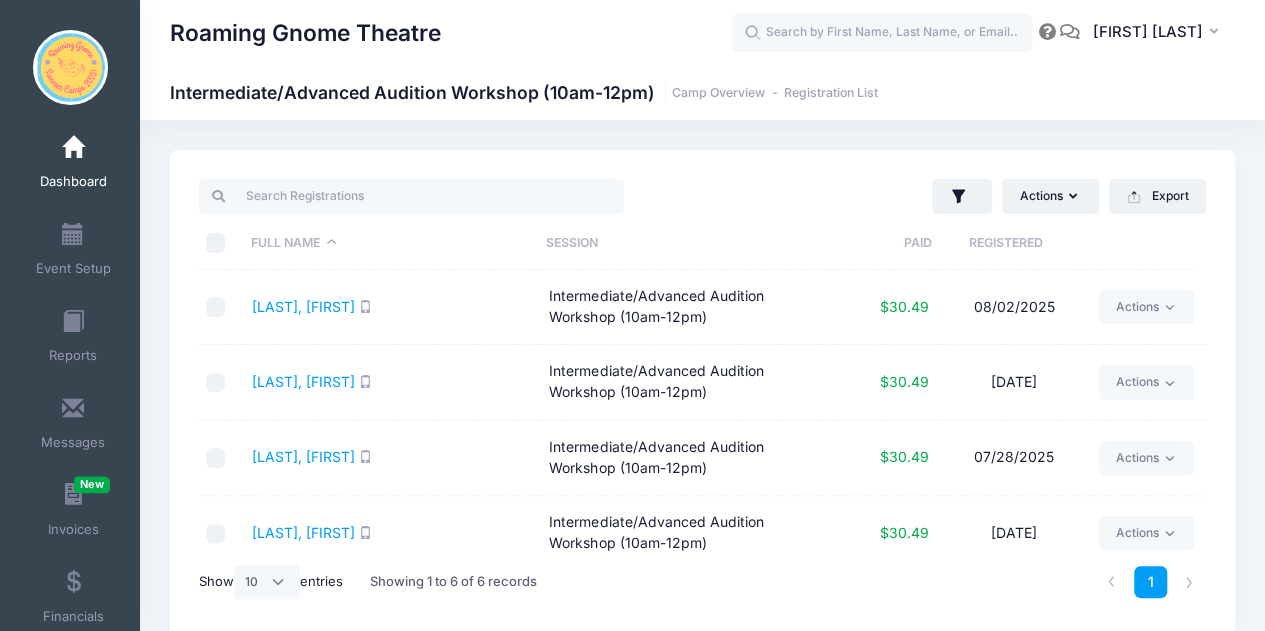 click on "Actions      Assign Labels
Send Email
Send SMS
Send Payment Reminder
Send Document Upload Reminder
Deleted Registrations
Filter Options
Payment Status:
All
Paid Full
Pending" at bounding box center [702, 394] 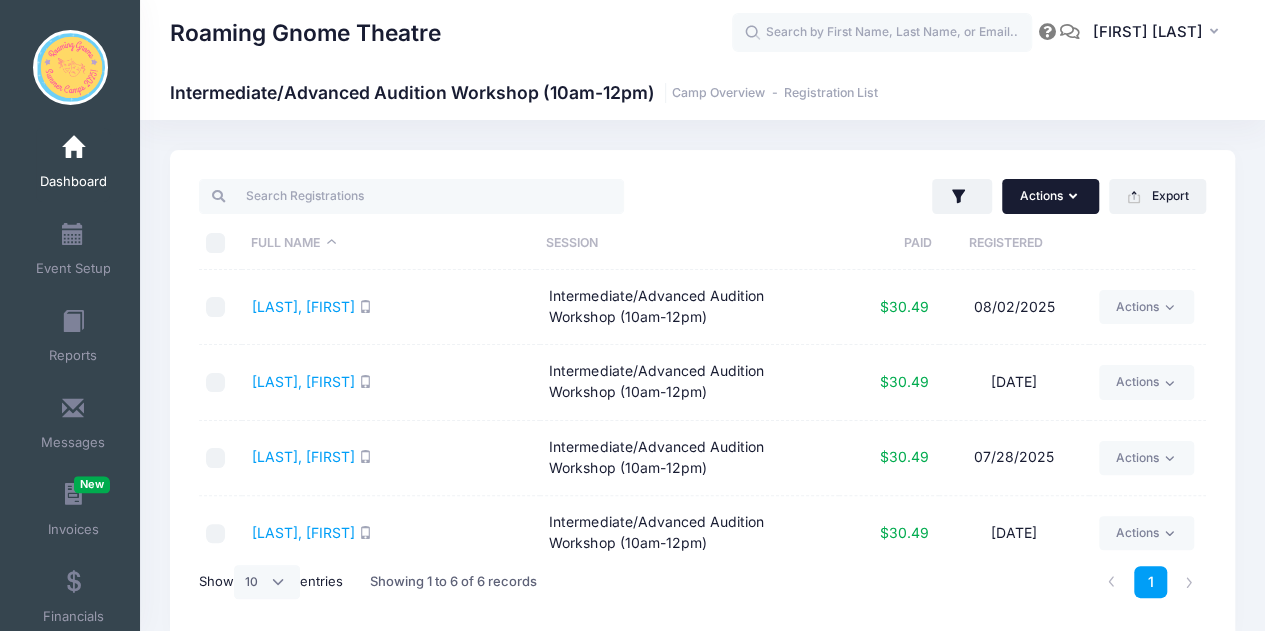 click on "Actions" at bounding box center [1050, 196] 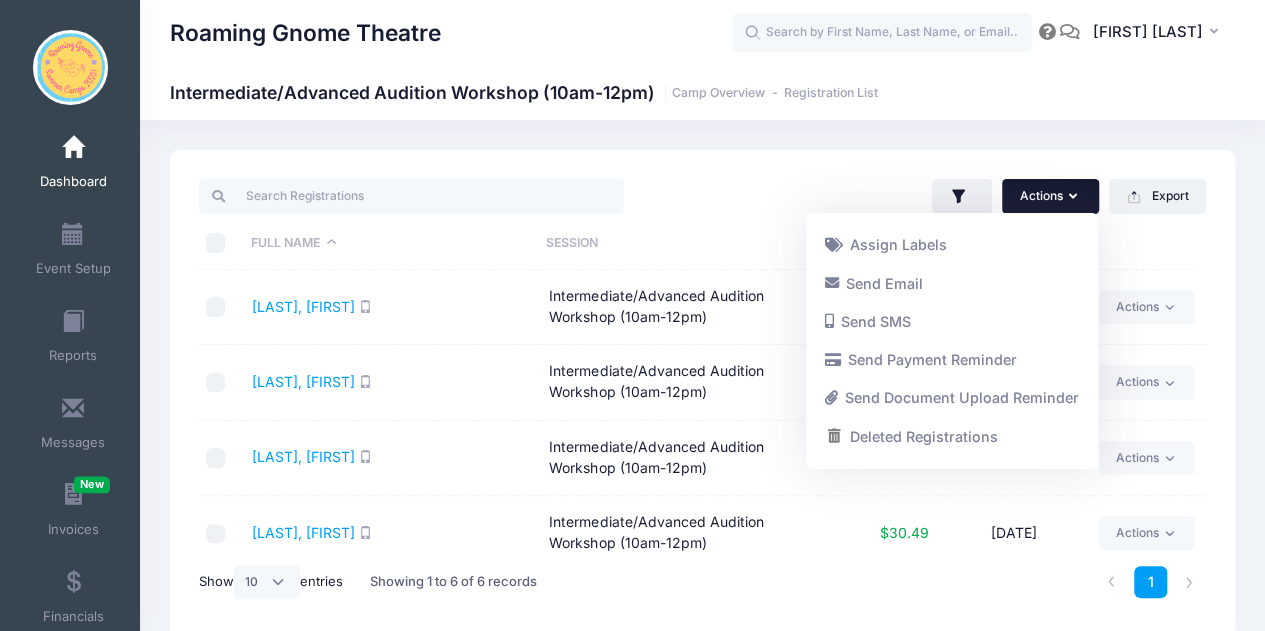 click on "Actions" at bounding box center [1050, 196] 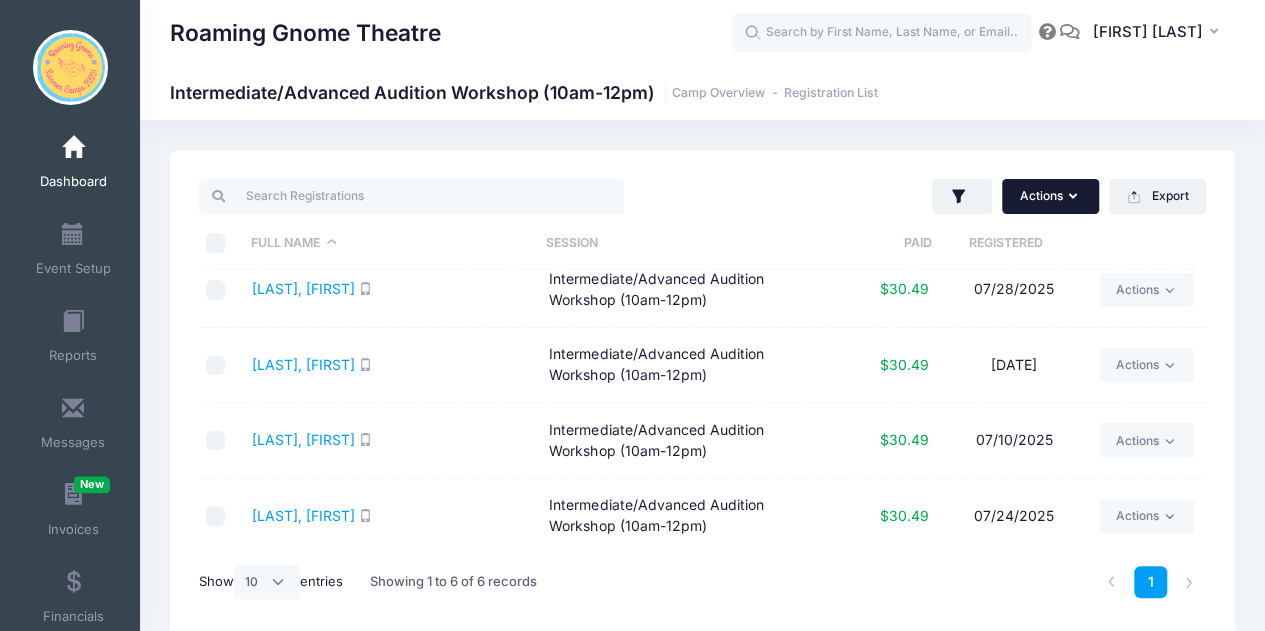 scroll, scrollTop: 168, scrollLeft: 0, axis: vertical 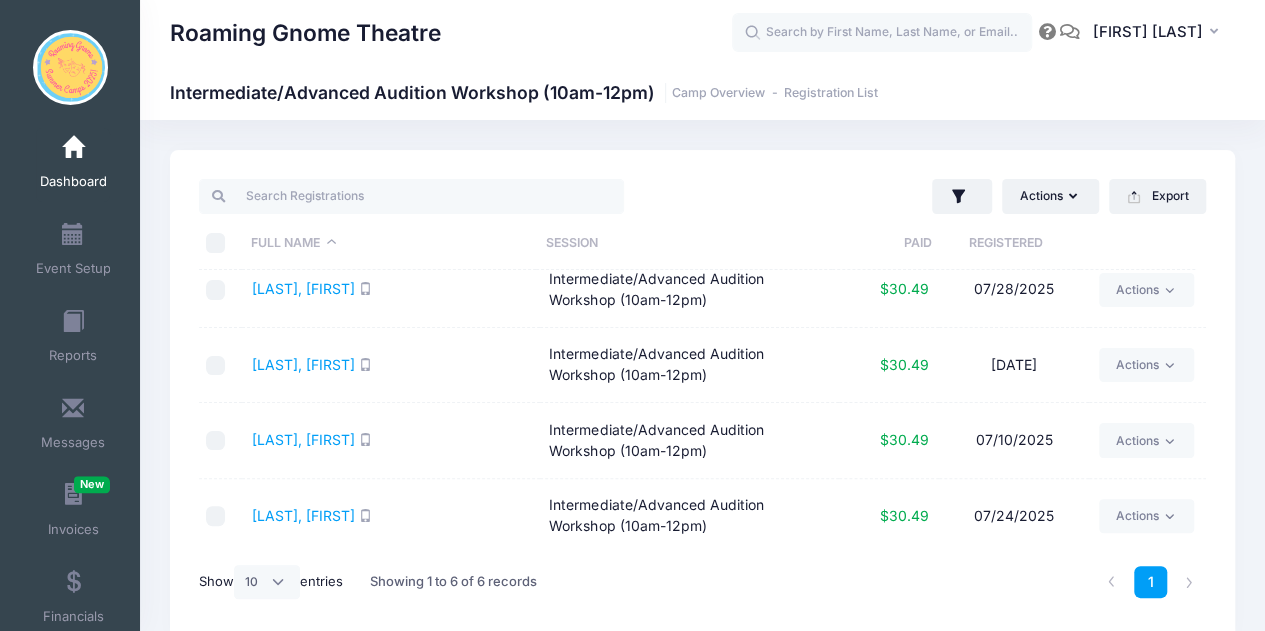 click on "Dashboard" at bounding box center (73, 165) 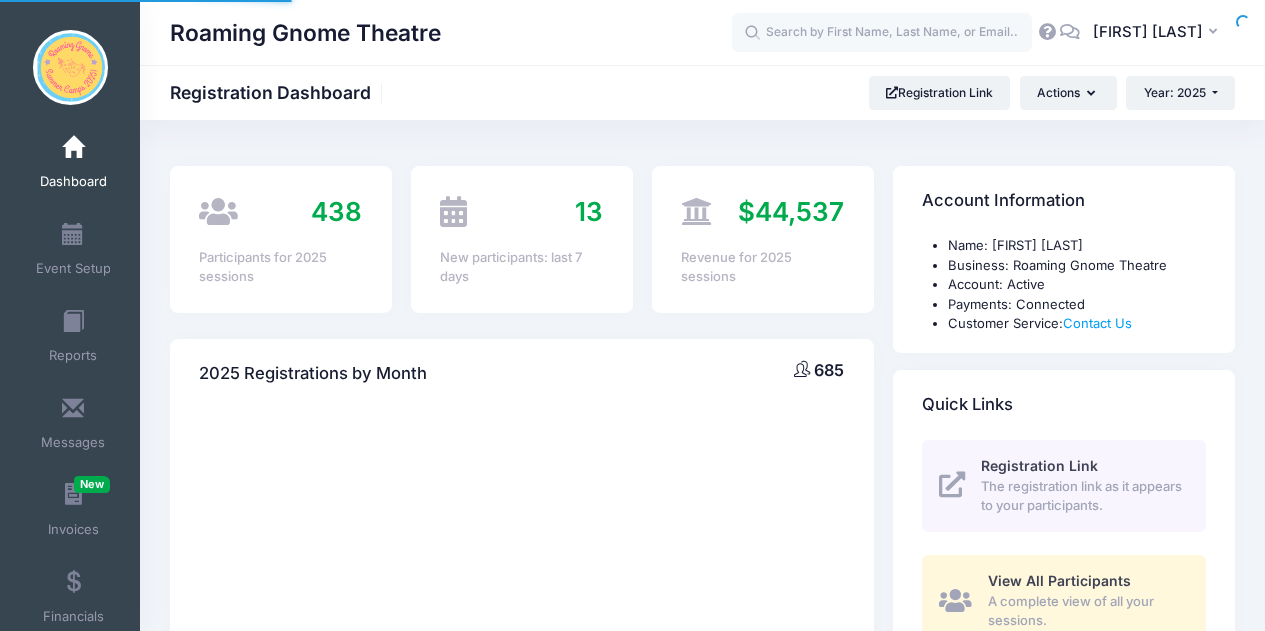 scroll, scrollTop: 0, scrollLeft: 0, axis: both 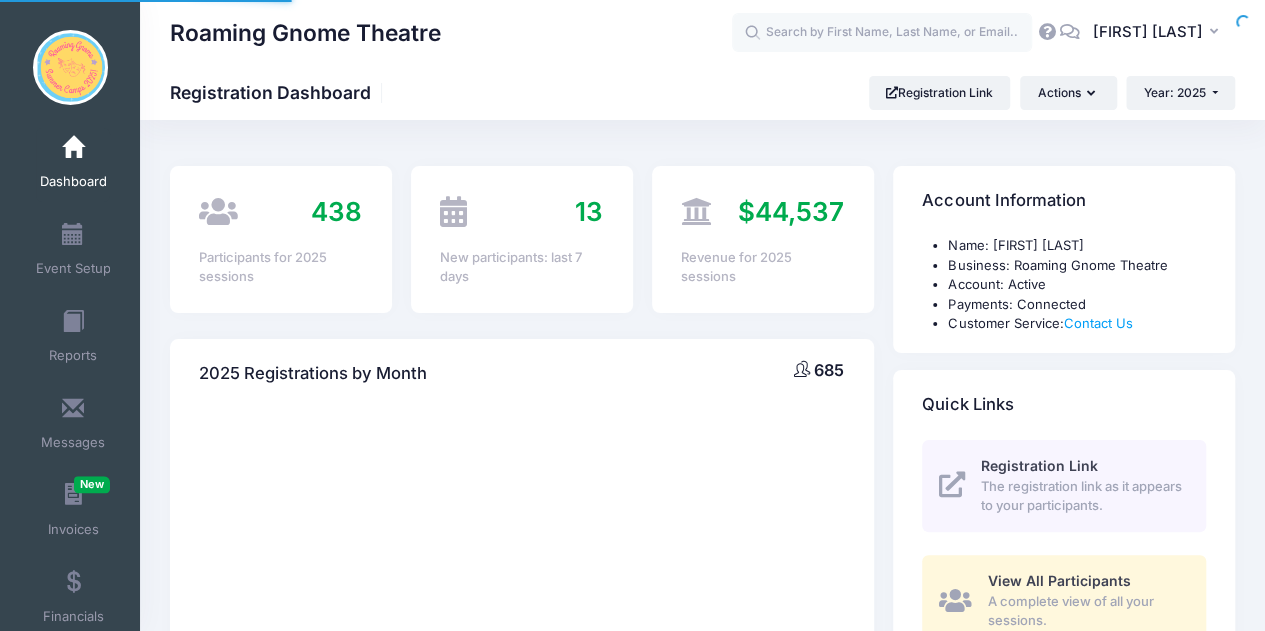 select 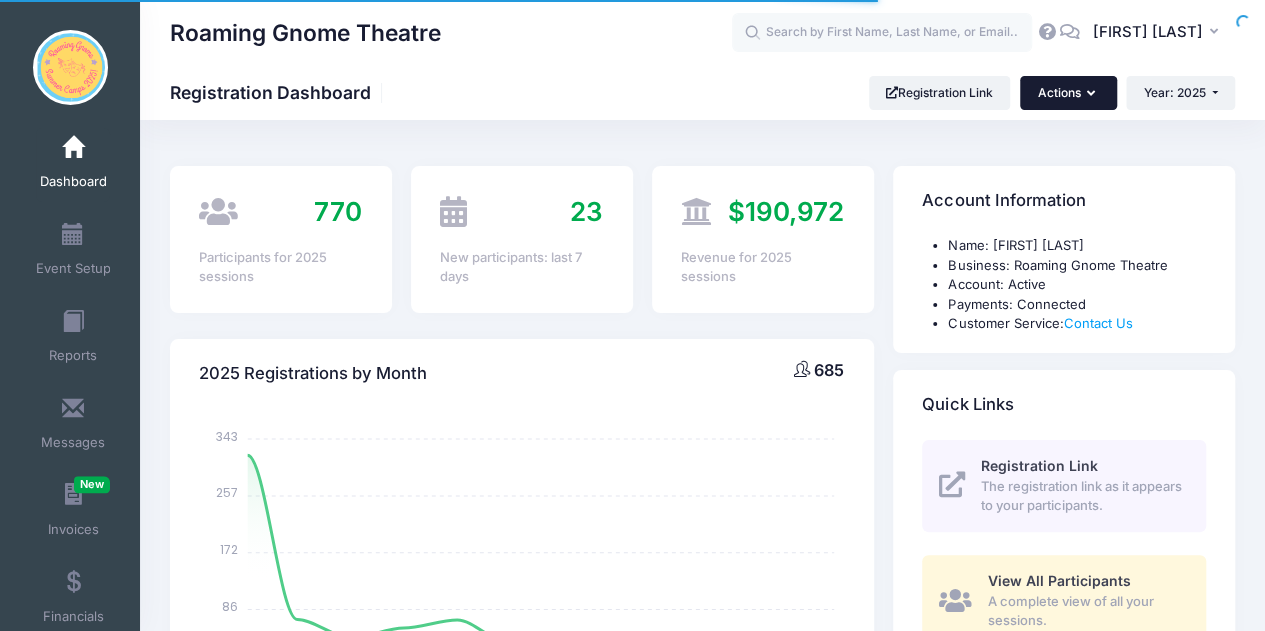 click on "Actions" at bounding box center (1068, 93) 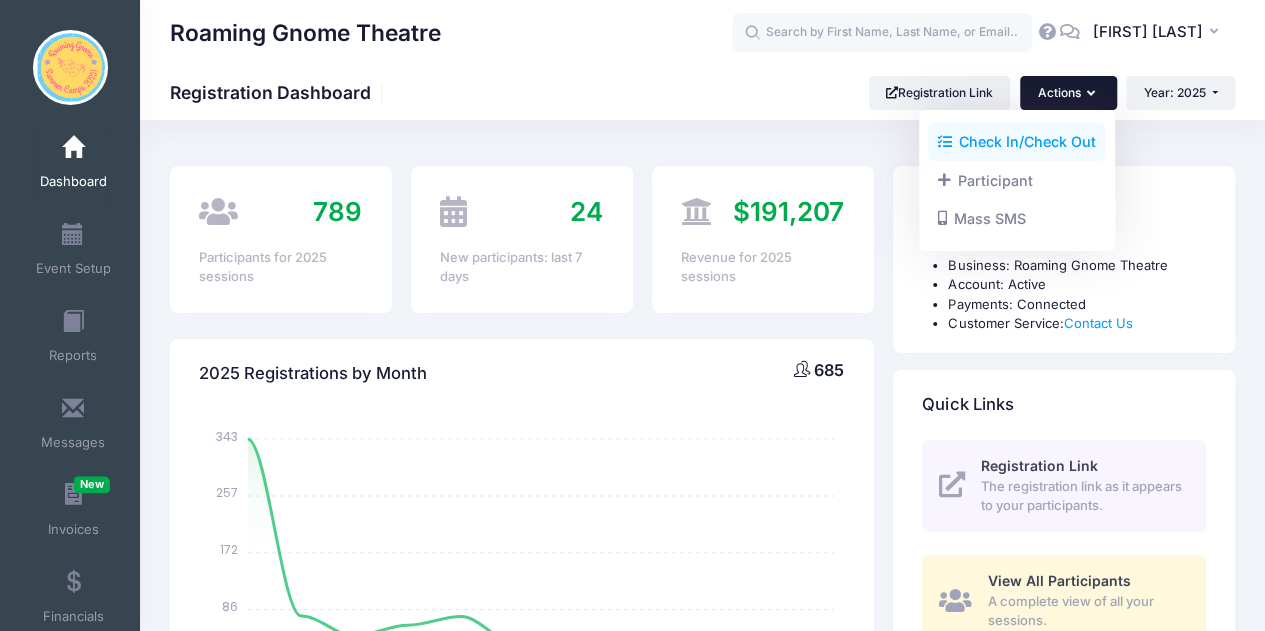 click on "Check In/Check Out" at bounding box center (1016, 142) 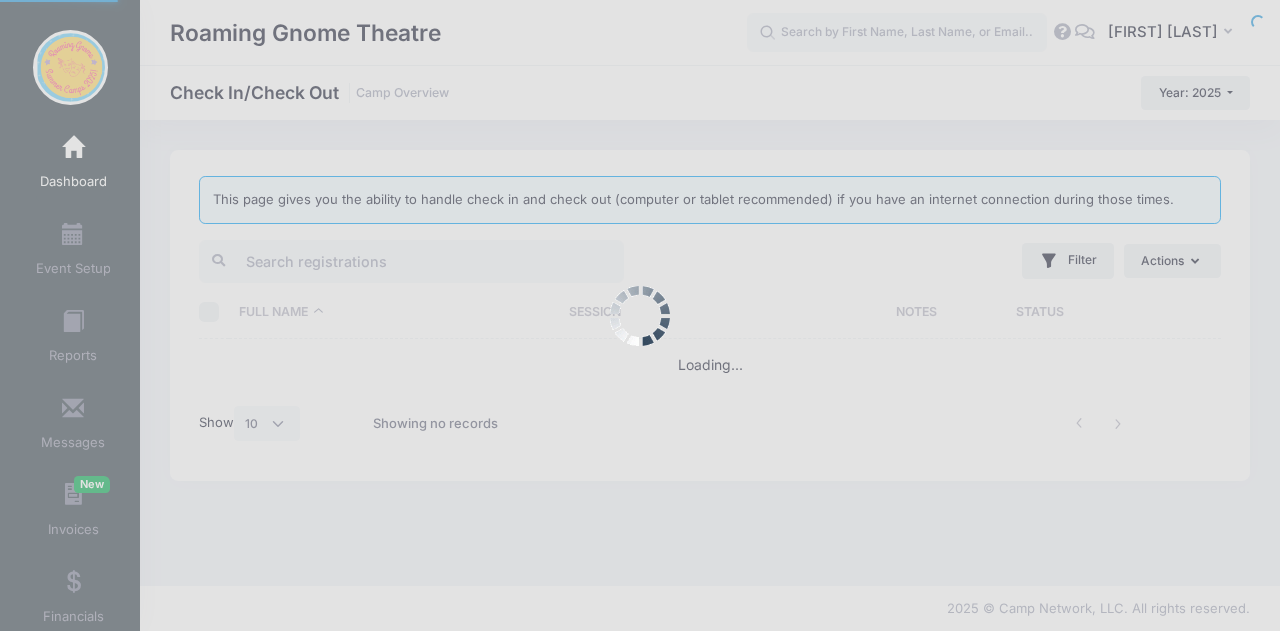 select on "10" 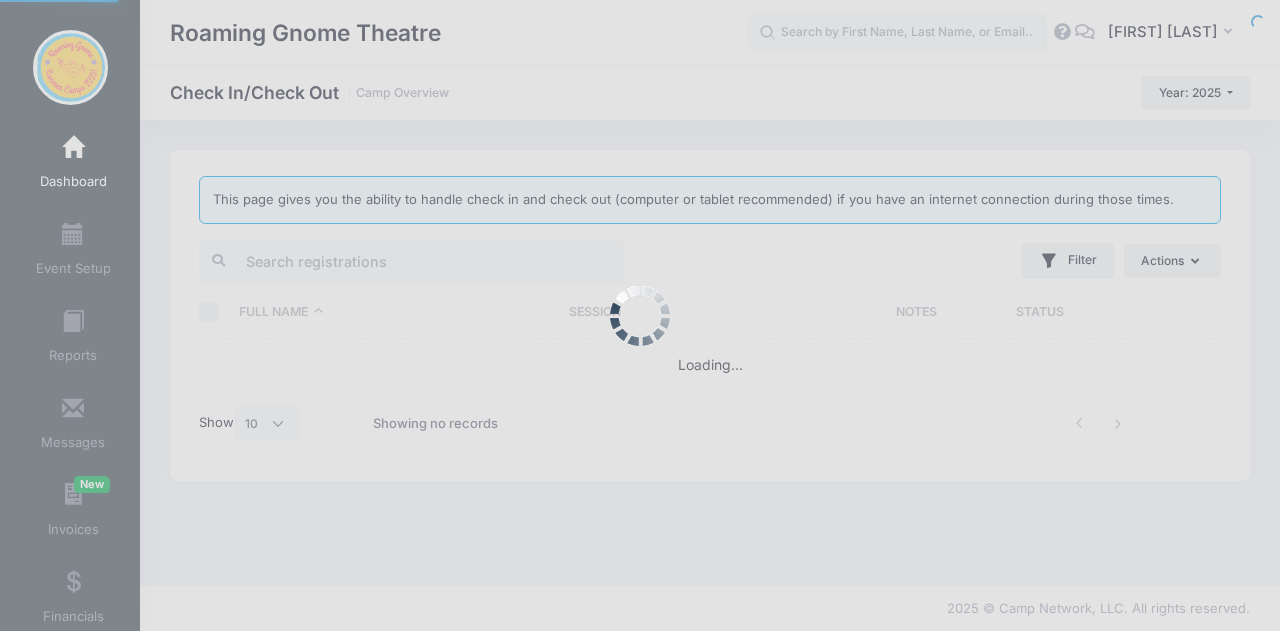 scroll, scrollTop: 0, scrollLeft: 0, axis: both 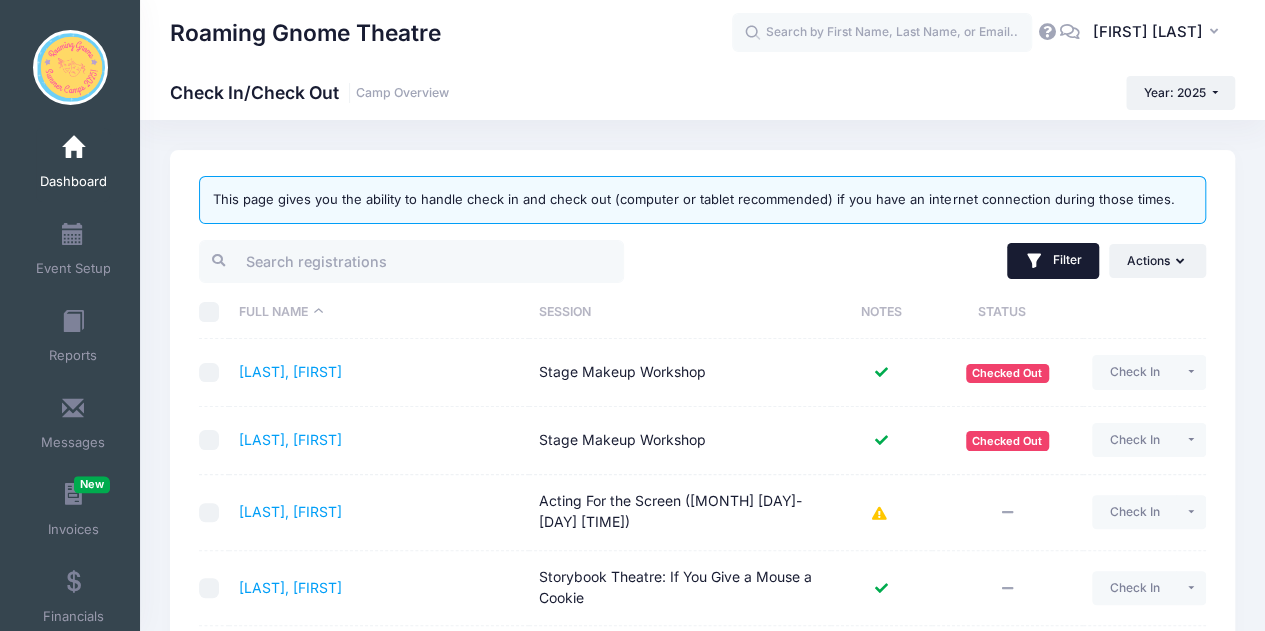 click on "Filter" at bounding box center [1053, 261] 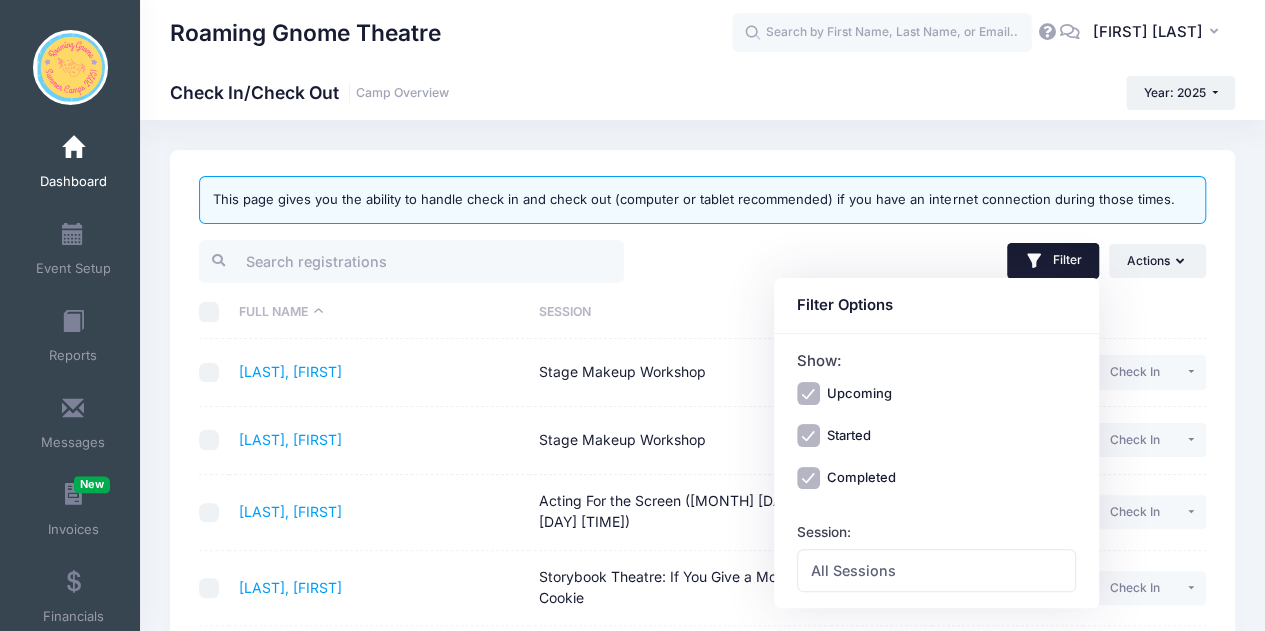 click on "Upcoming" at bounding box center (859, 394) 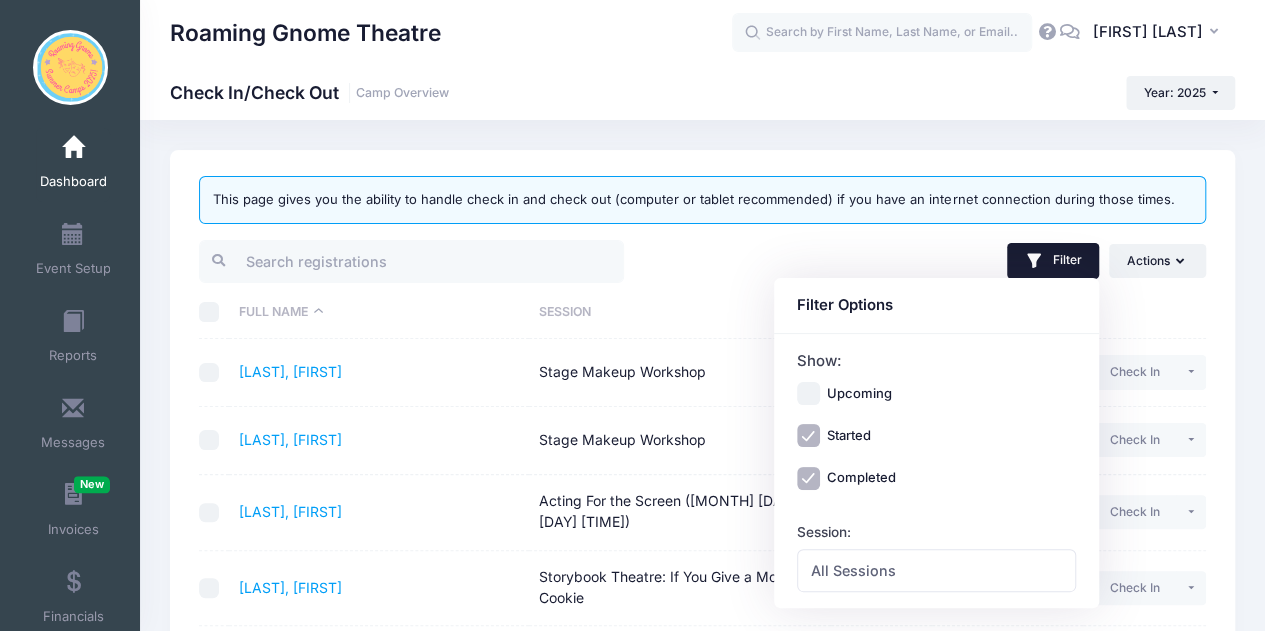 click on "Completed" at bounding box center [861, 478] 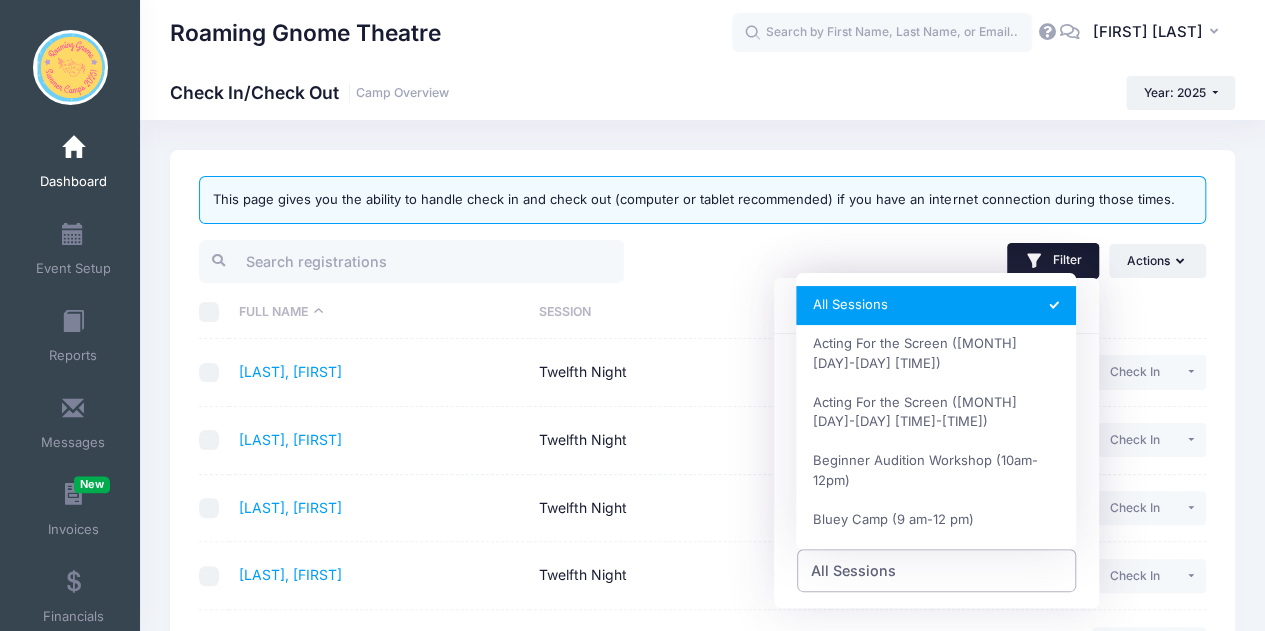 click on "All Sessions" at bounding box center (853, 570) 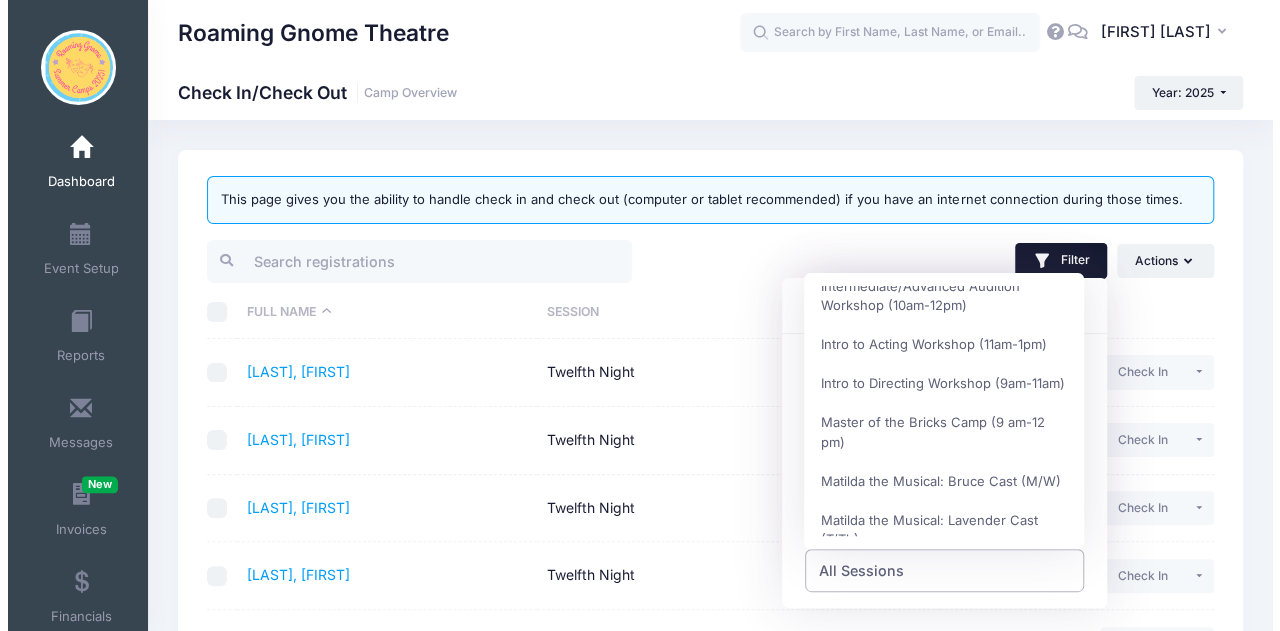 scroll, scrollTop: 599, scrollLeft: 0, axis: vertical 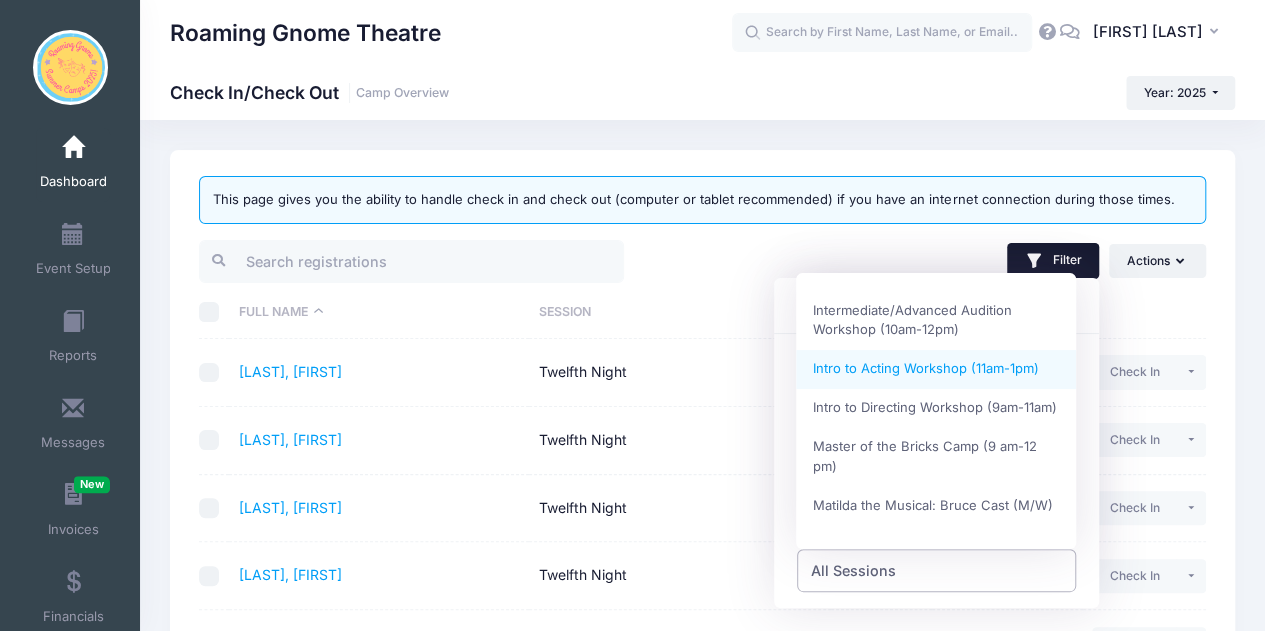 select on "Intro to Acting Workshop (11am-1pm)" 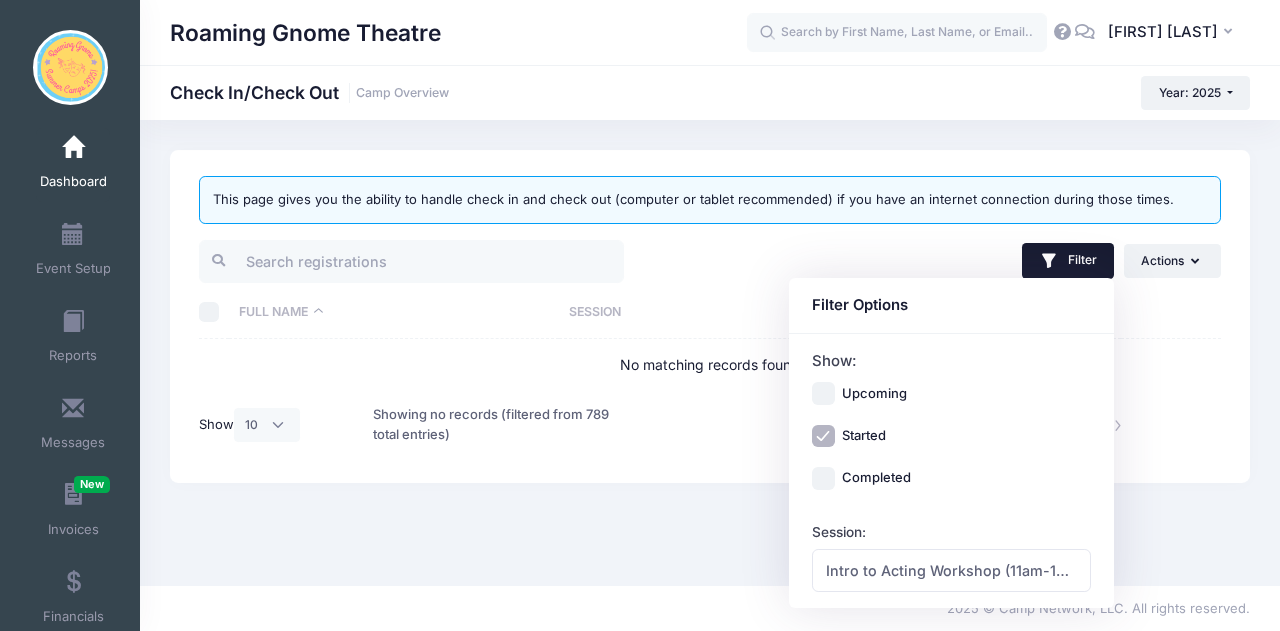 click on "Started" at bounding box center (823, 436) 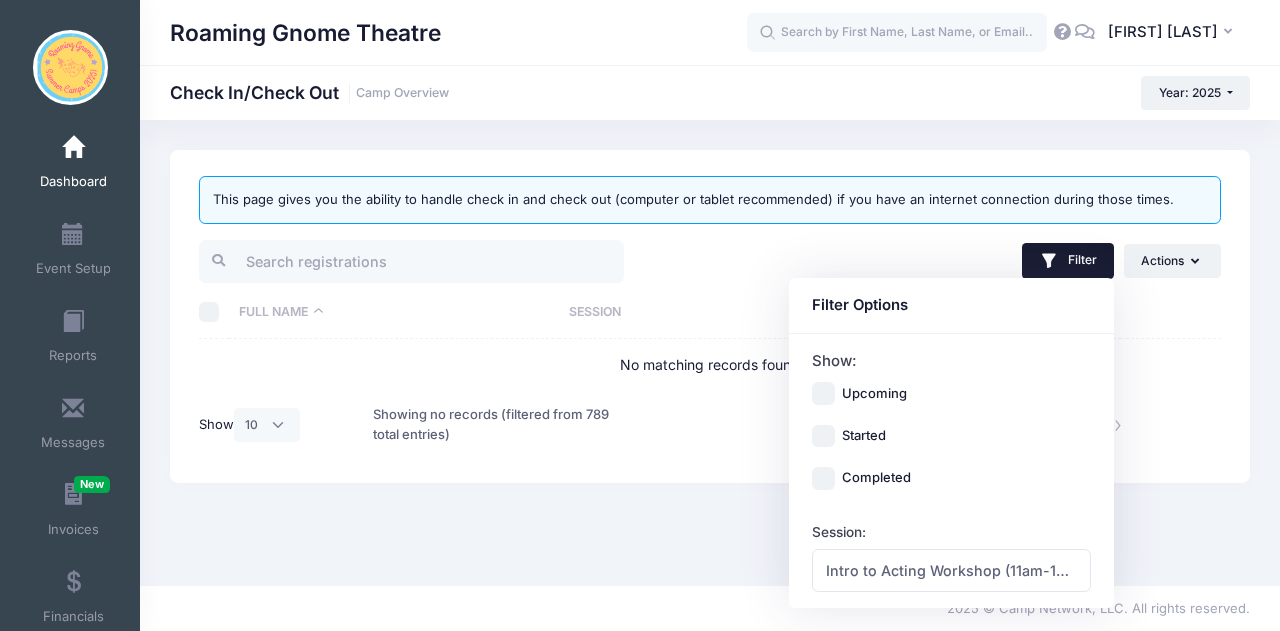 click on "This page gives you the ability to handle check in and check out (computer or tablet recommended) if you have an internet connection during those times.
Filter
Filter Options
Show:
Upcoming
Started
Completed" at bounding box center (710, 353) 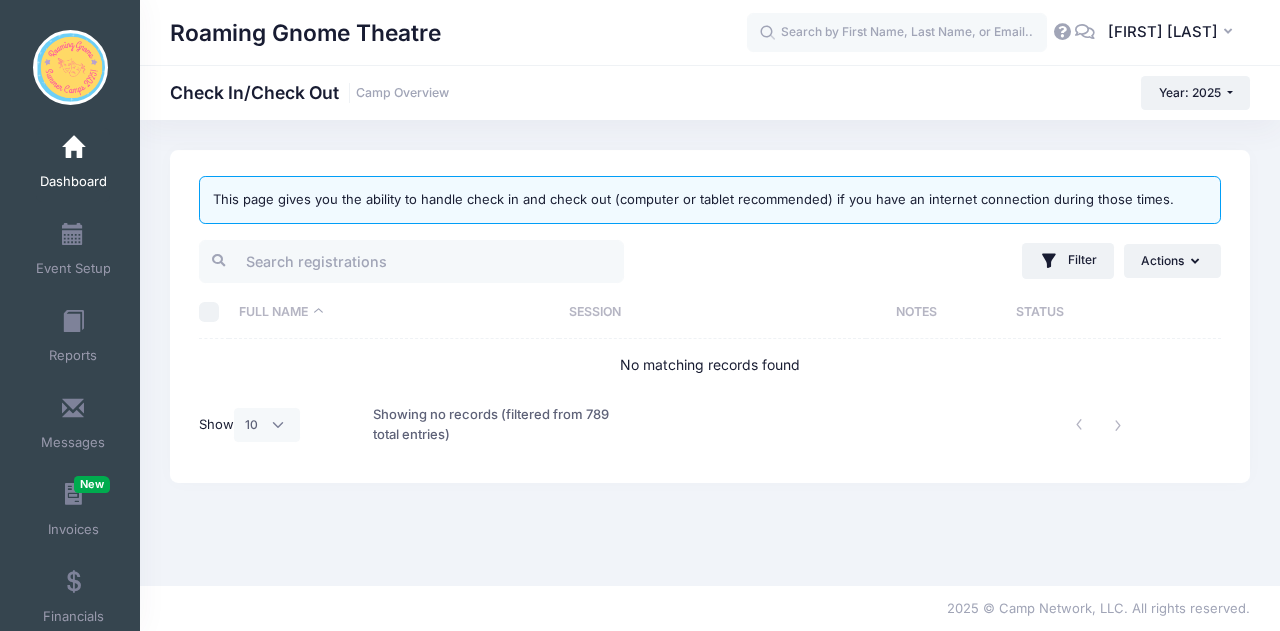 click on "Dashboard" at bounding box center (73, 165) 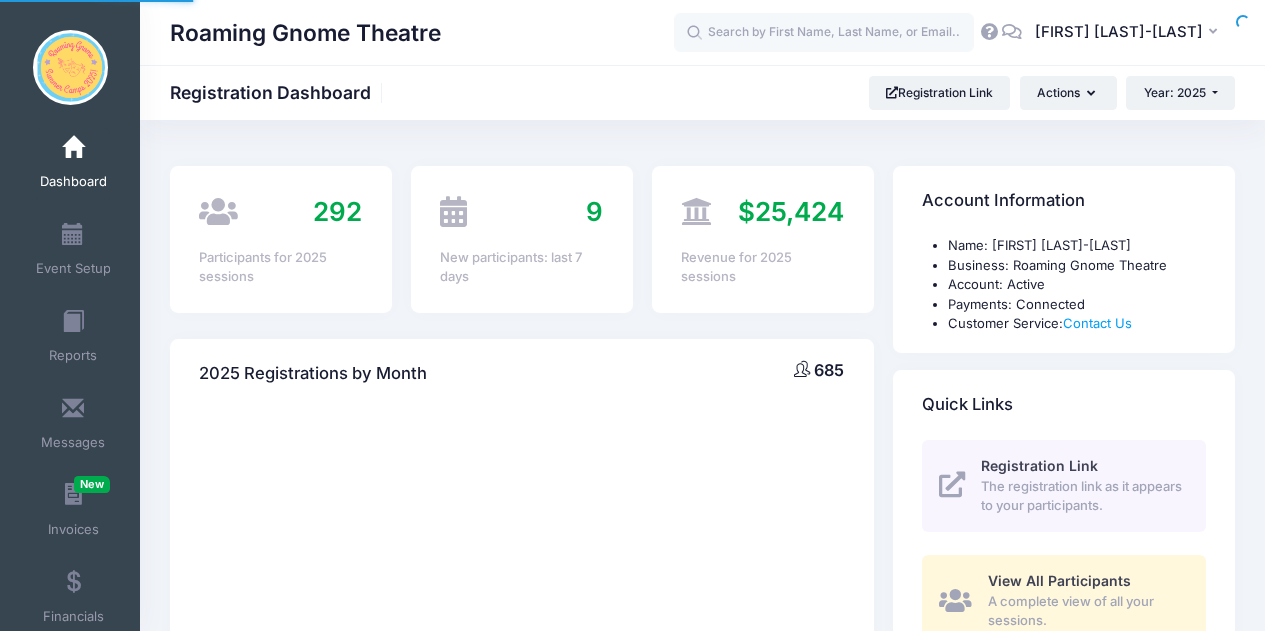 scroll, scrollTop: 0, scrollLeft: 0, axis: both 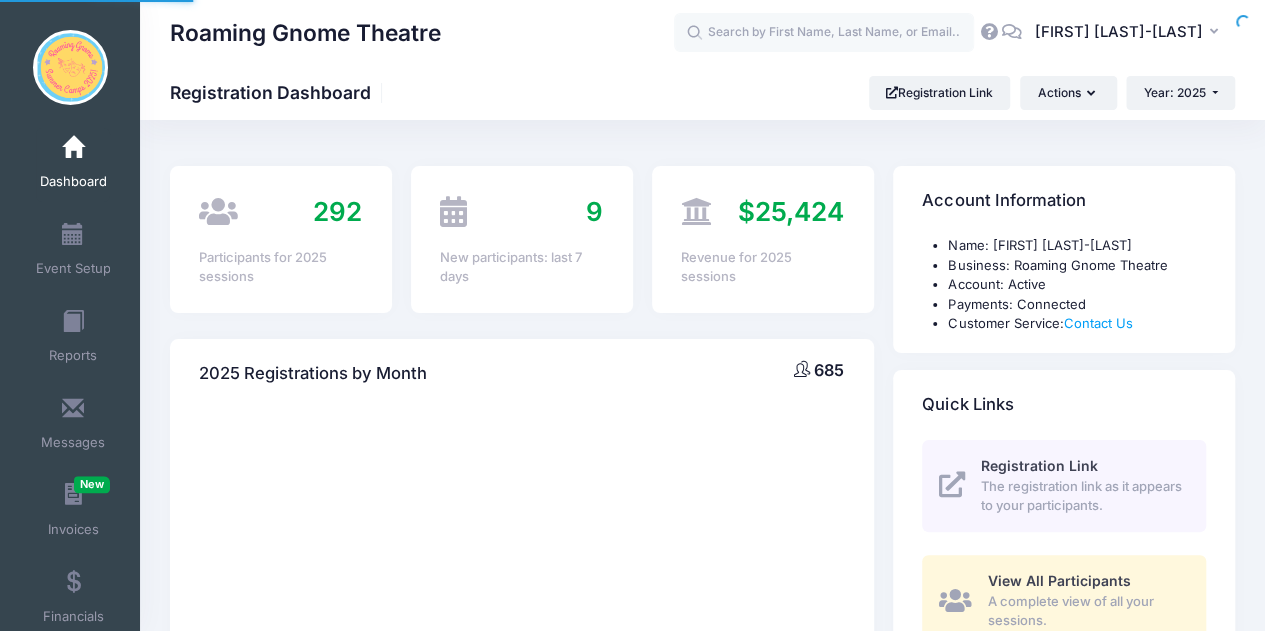 select 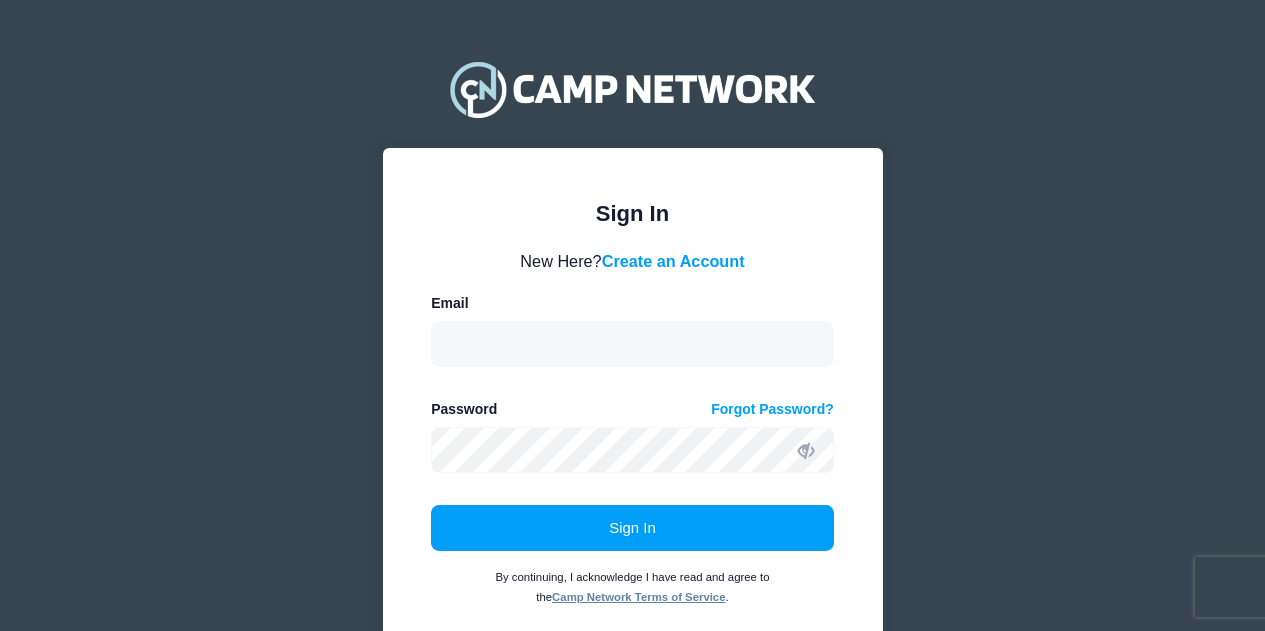 scroll, scrollTop: 0, scrollLeft: 0, axis: both 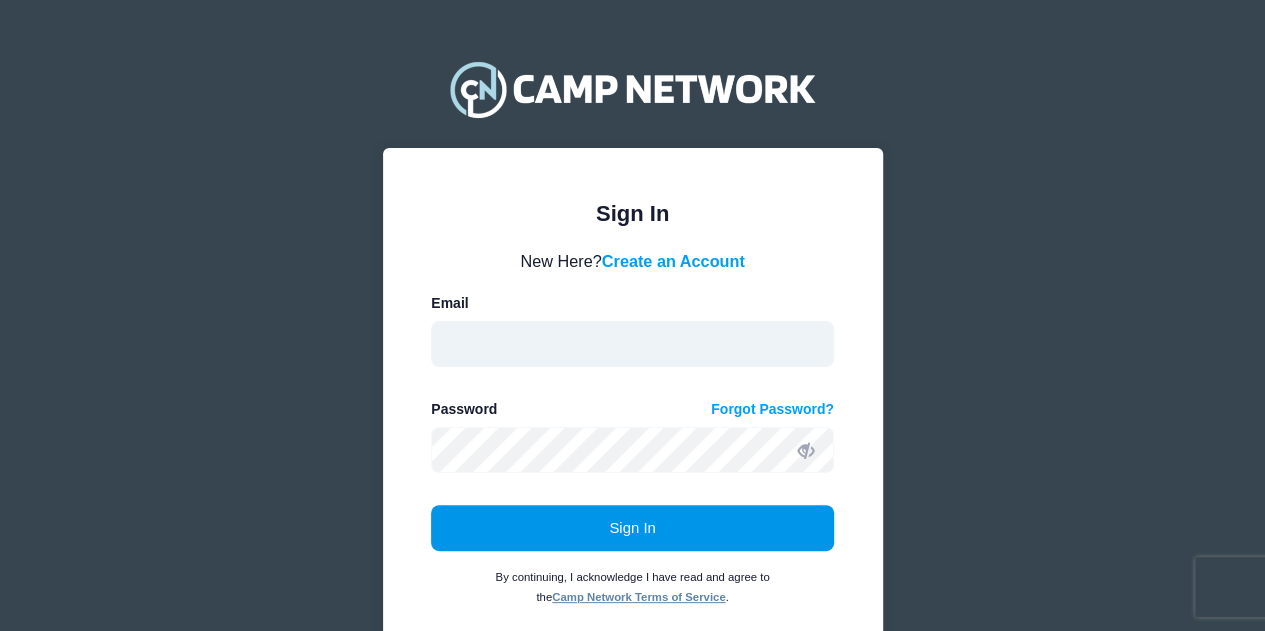 type on "info@example.com" 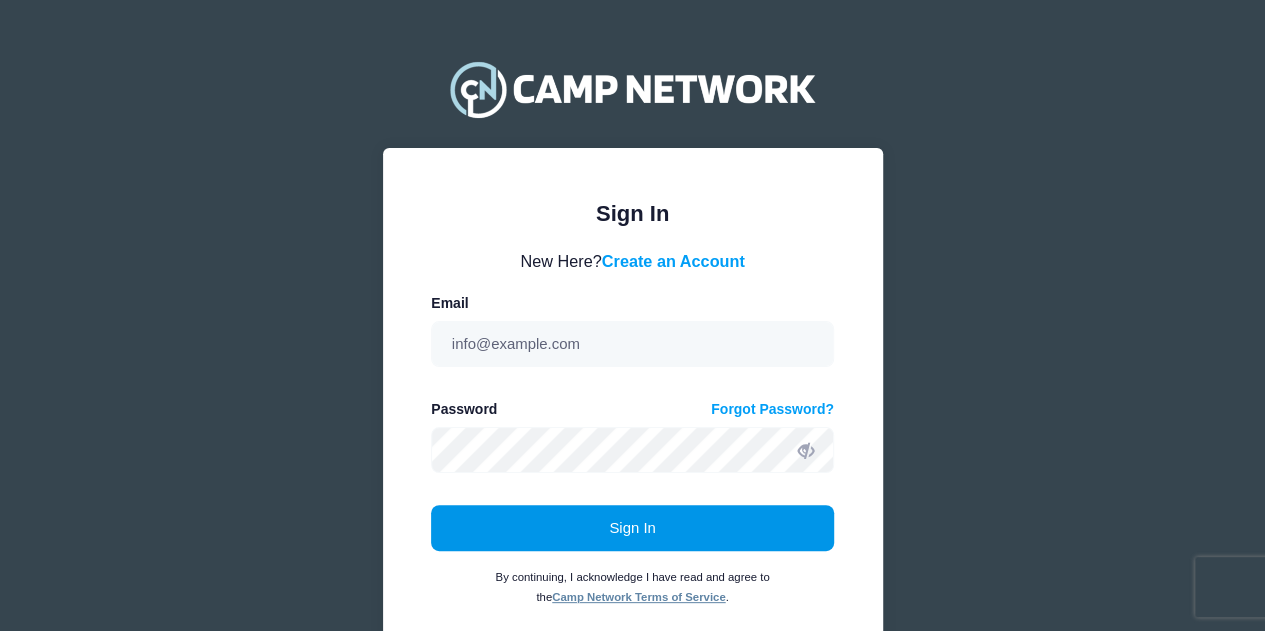 click on "Sign In" at bounding box center [632, 528] 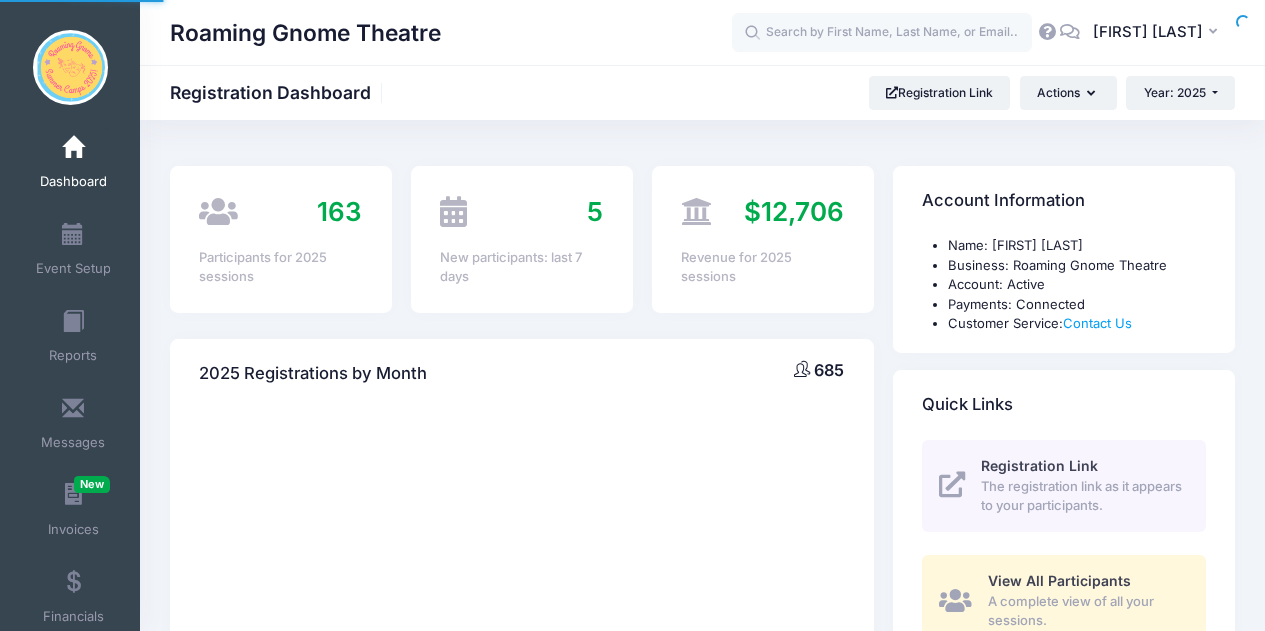 scroll, scrollTop: 0, scrollLeft: 0, axis: both 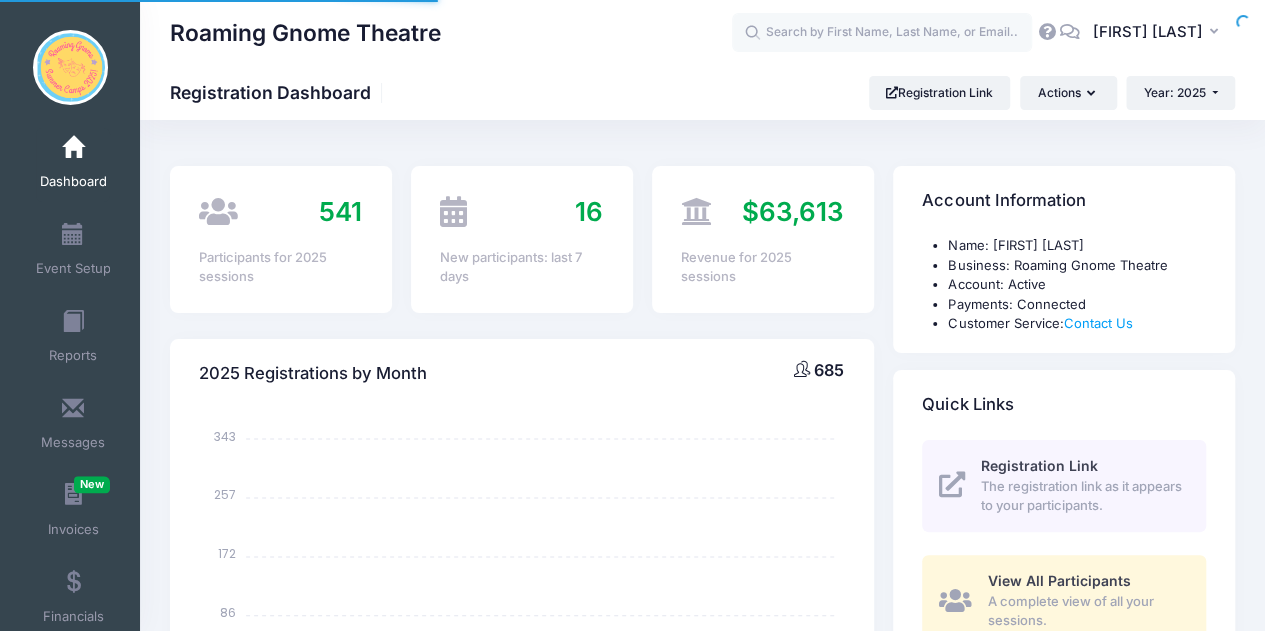 select 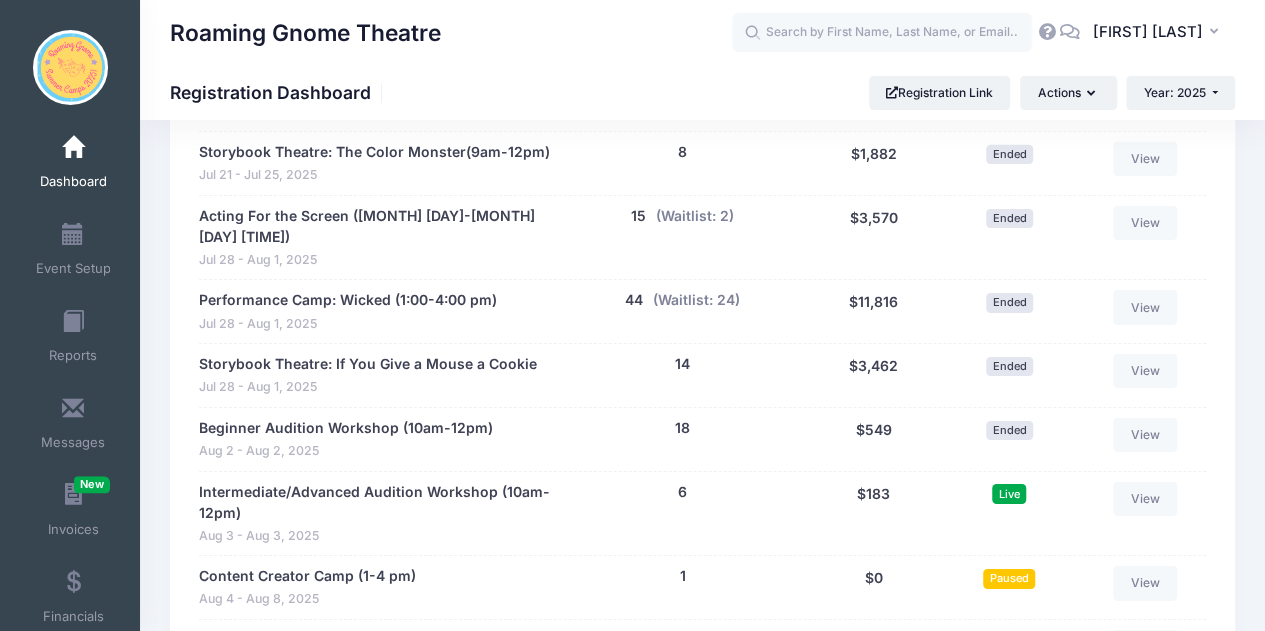 scroll, scrollTop: 3170, scrollLeft: 0, axis: vertical 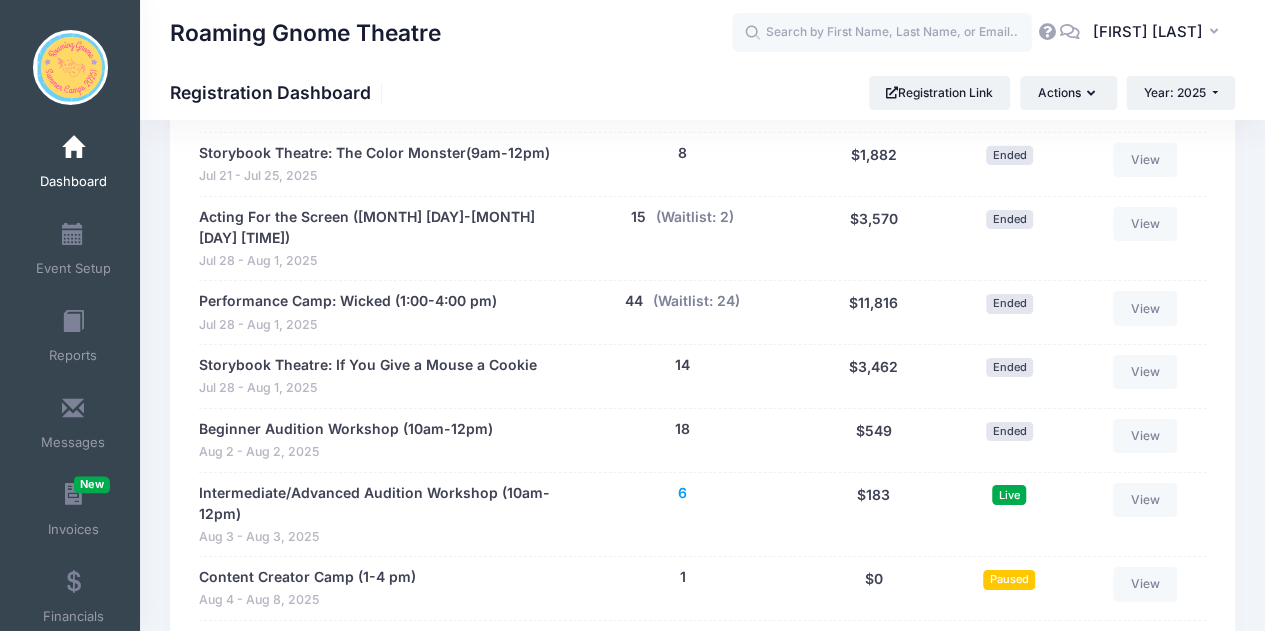 click on "6" at bounding box center (682, 493) 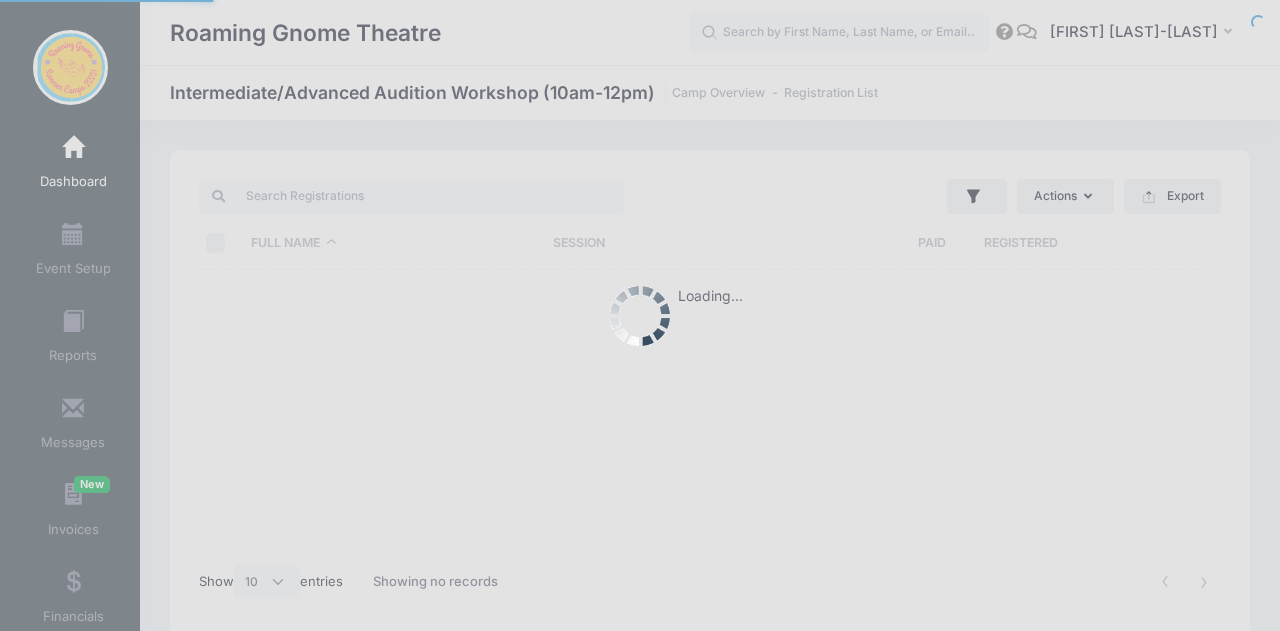 select on "10" 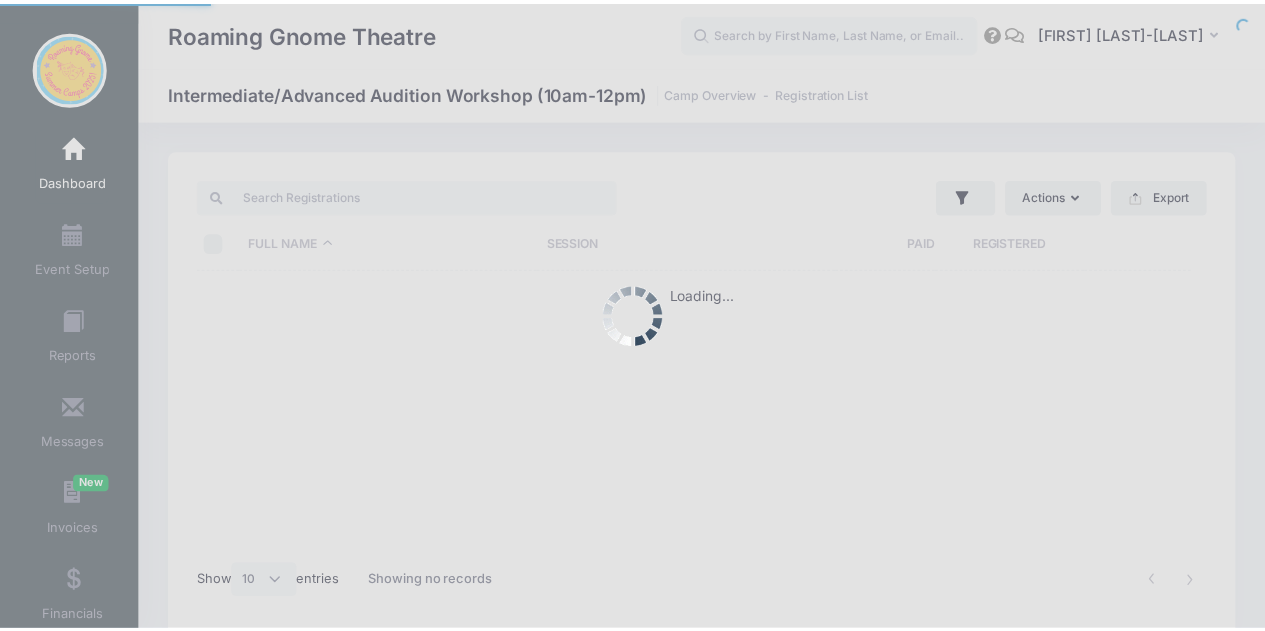 scroll, scrollTop: 0, scrollLeft: 0, axis: both 